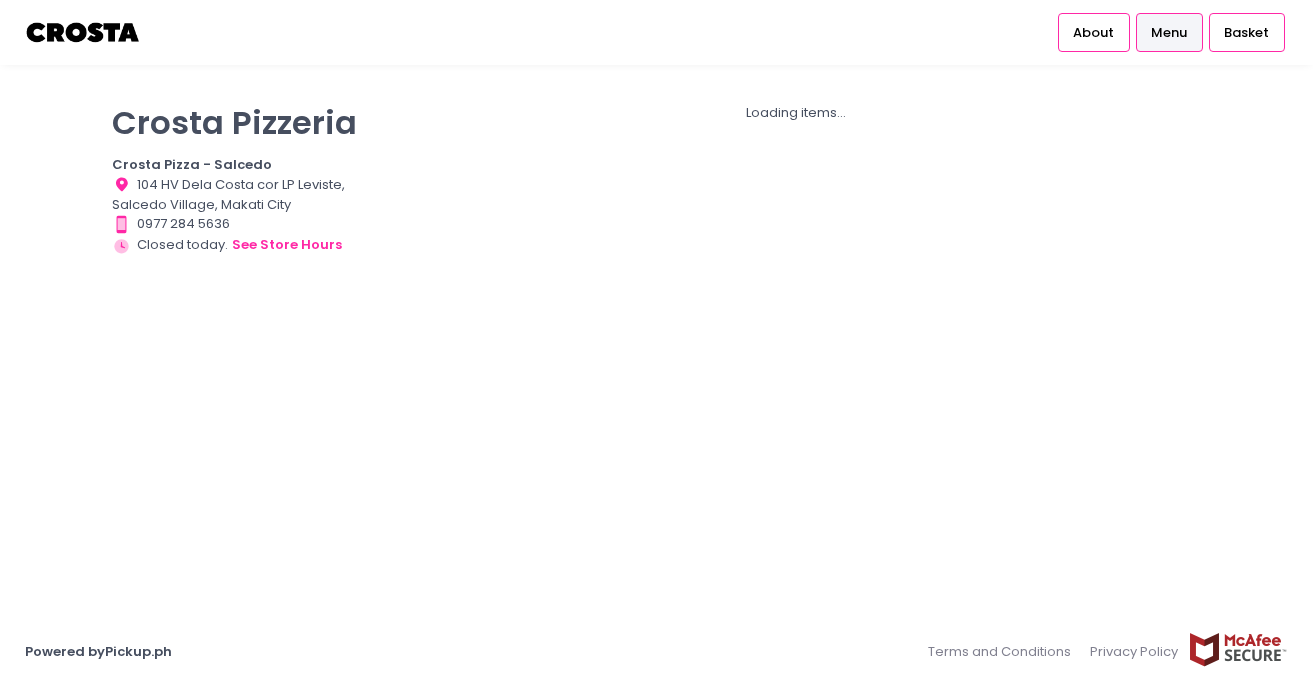 scroll, scrollTop: 0, scrollLeft: 0, axis: both 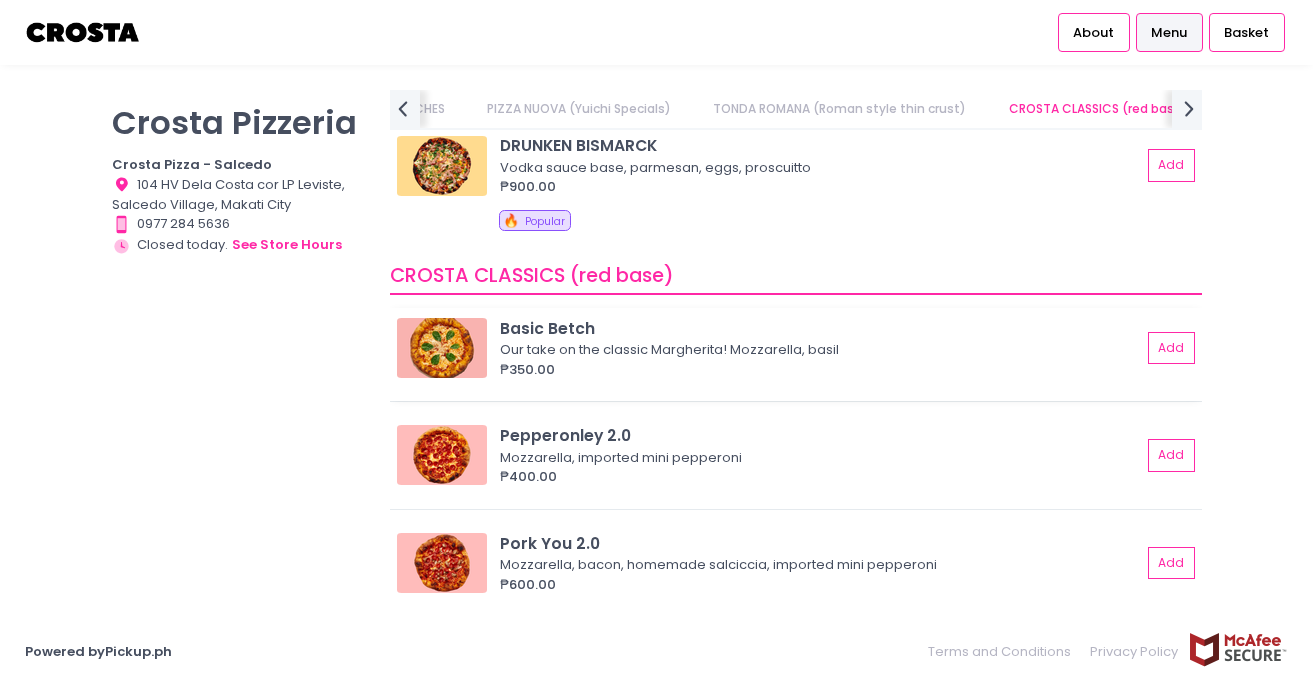 click on "Basic Betch Our take on the classic Margherita! Mozzarella, basil ₱350.00     Add" at bounding box center (795, 355) 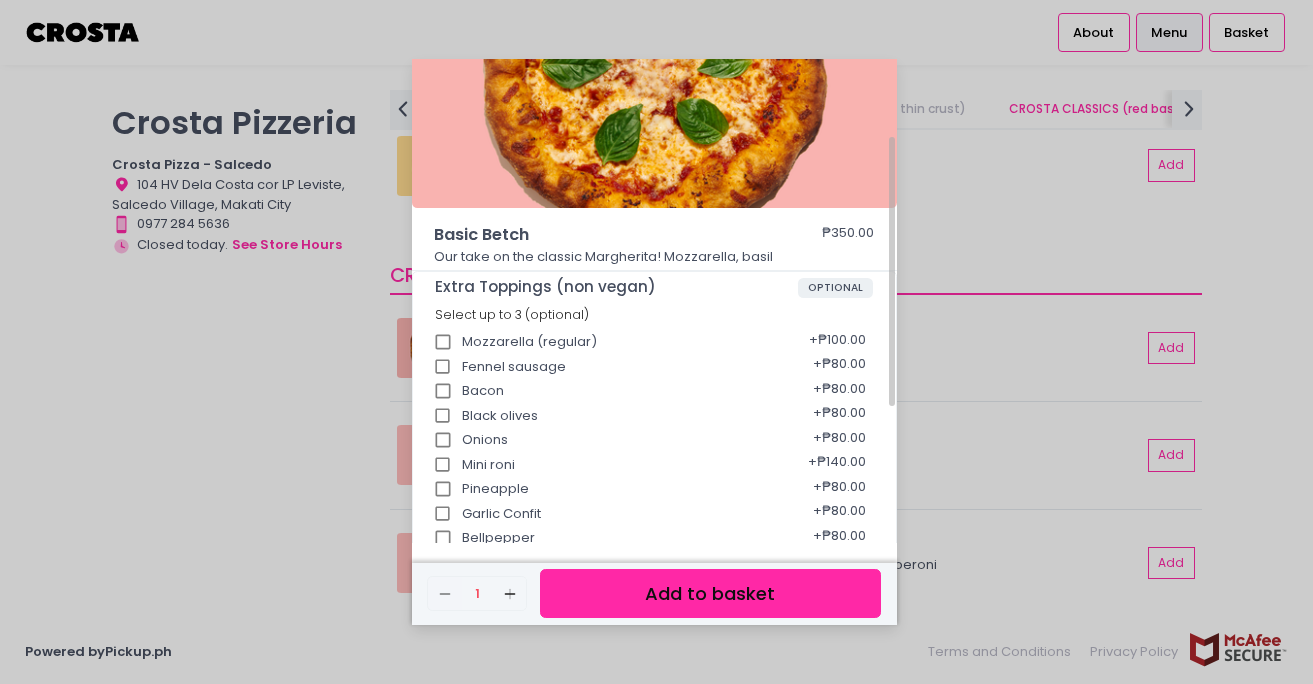 scroll, scrollTop: 385, scrollLeft: 0, axis: vertical 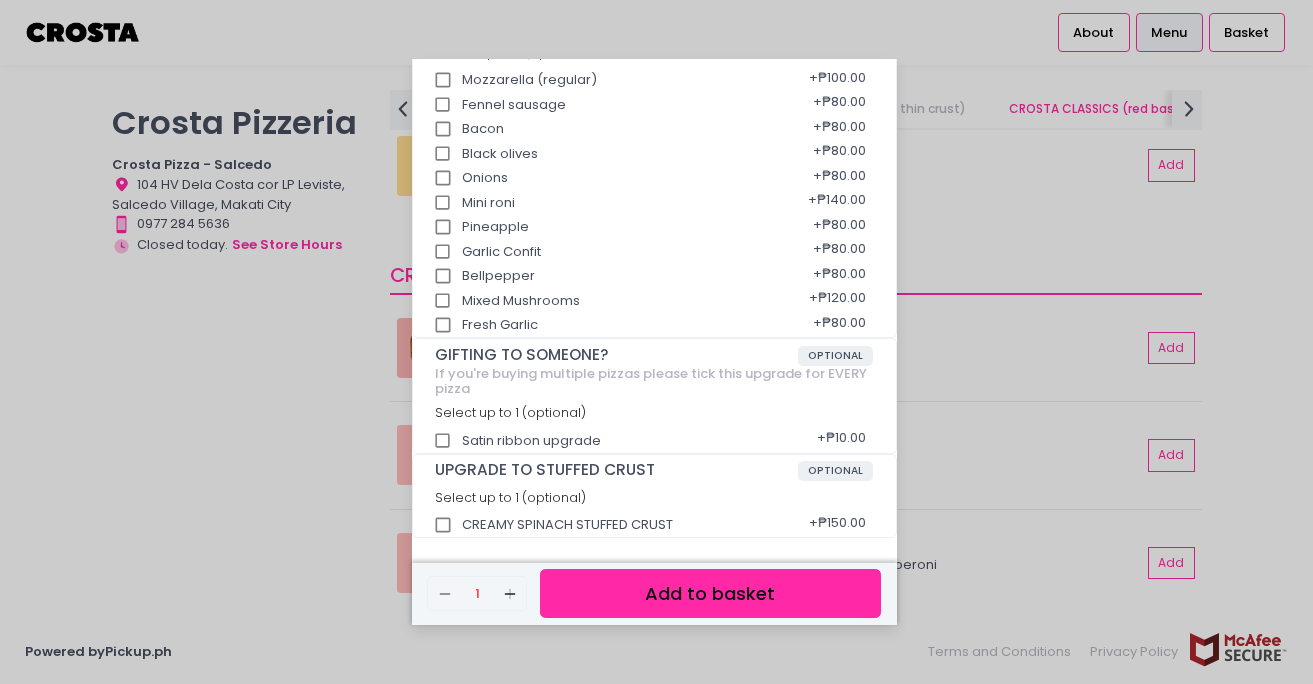 click on "Add to basket" at bounding box center (710, 593) 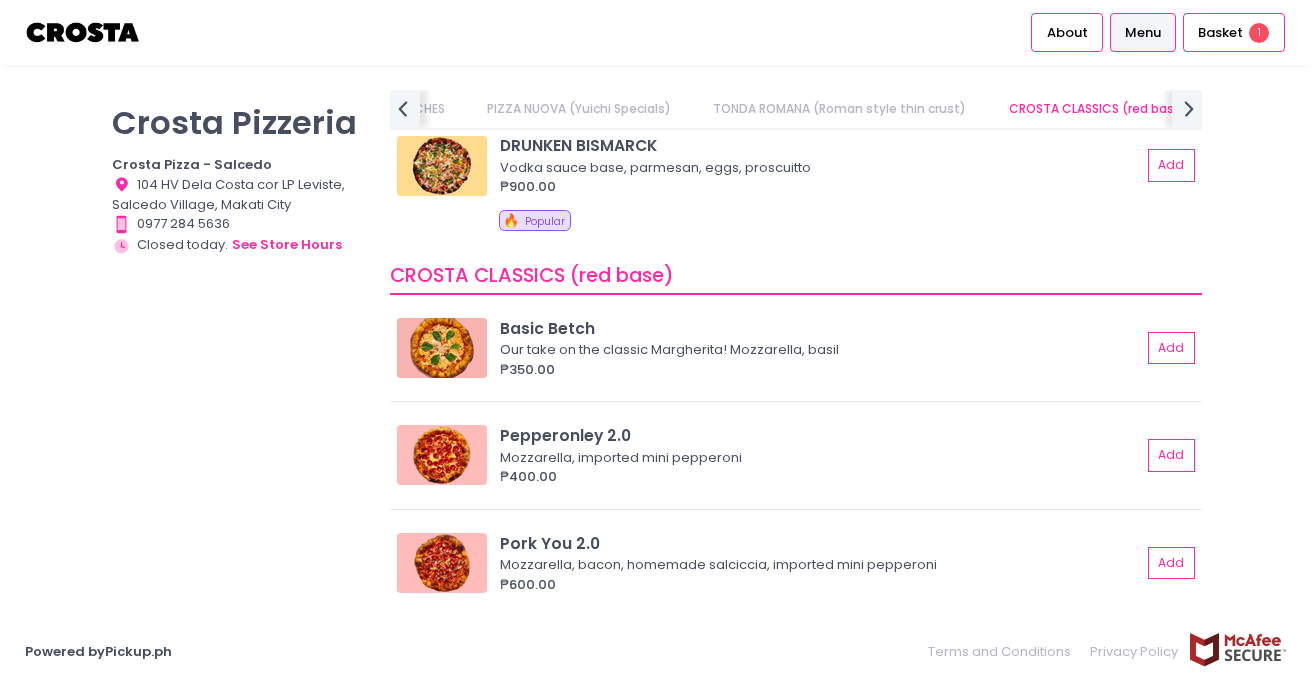 scroll, scrollTop: 1026, scrollLeft: 0, axis: vertical 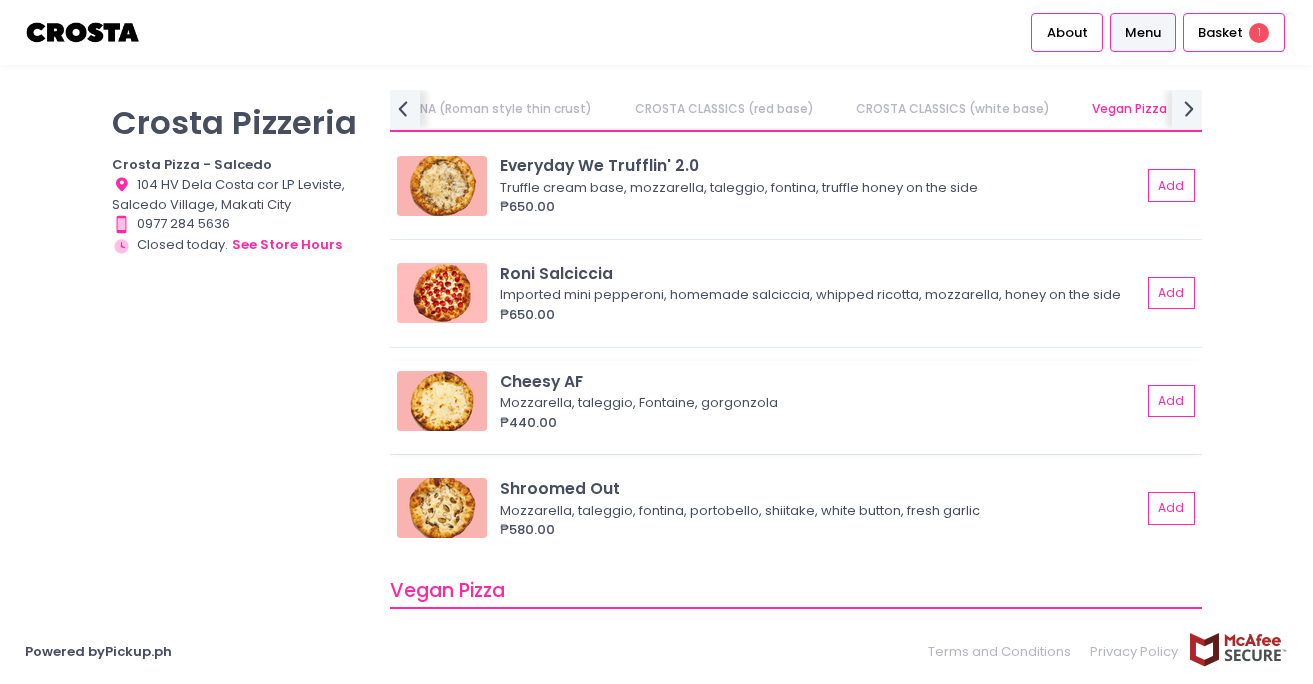 click on "₱440.00" at bounding box center (820, 423) 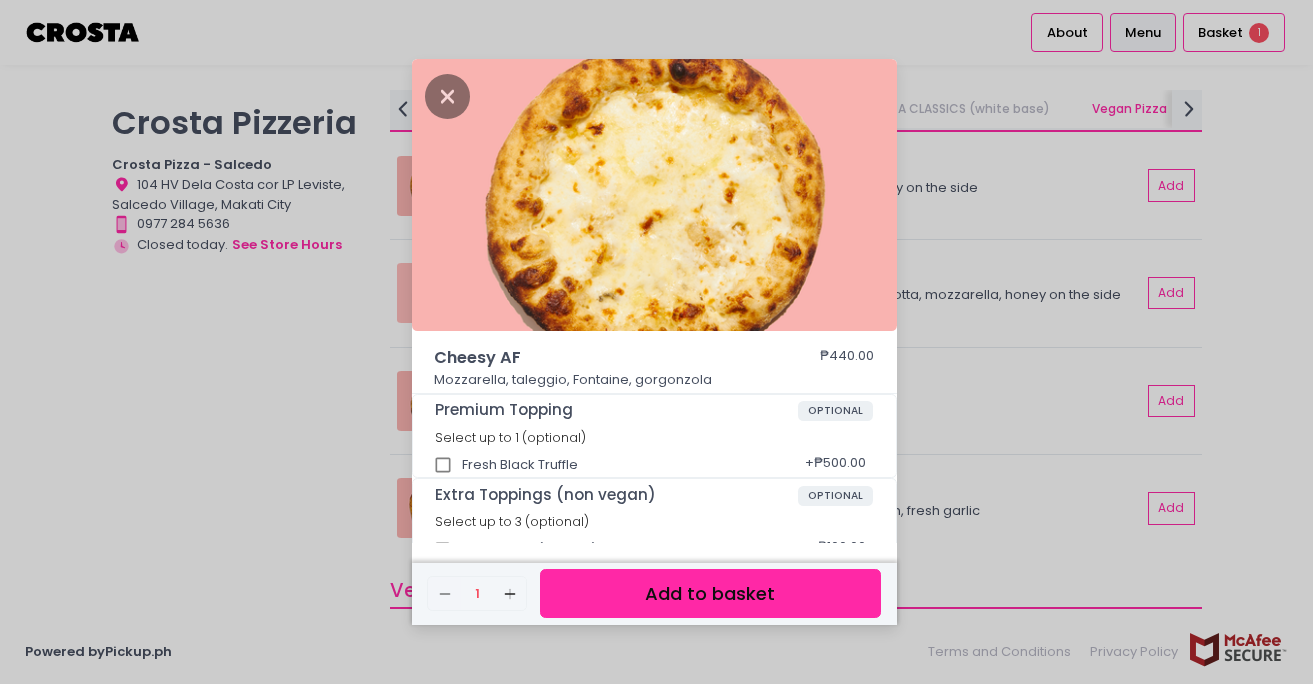 click on "Add to basket" at bounding box center (710, 593) 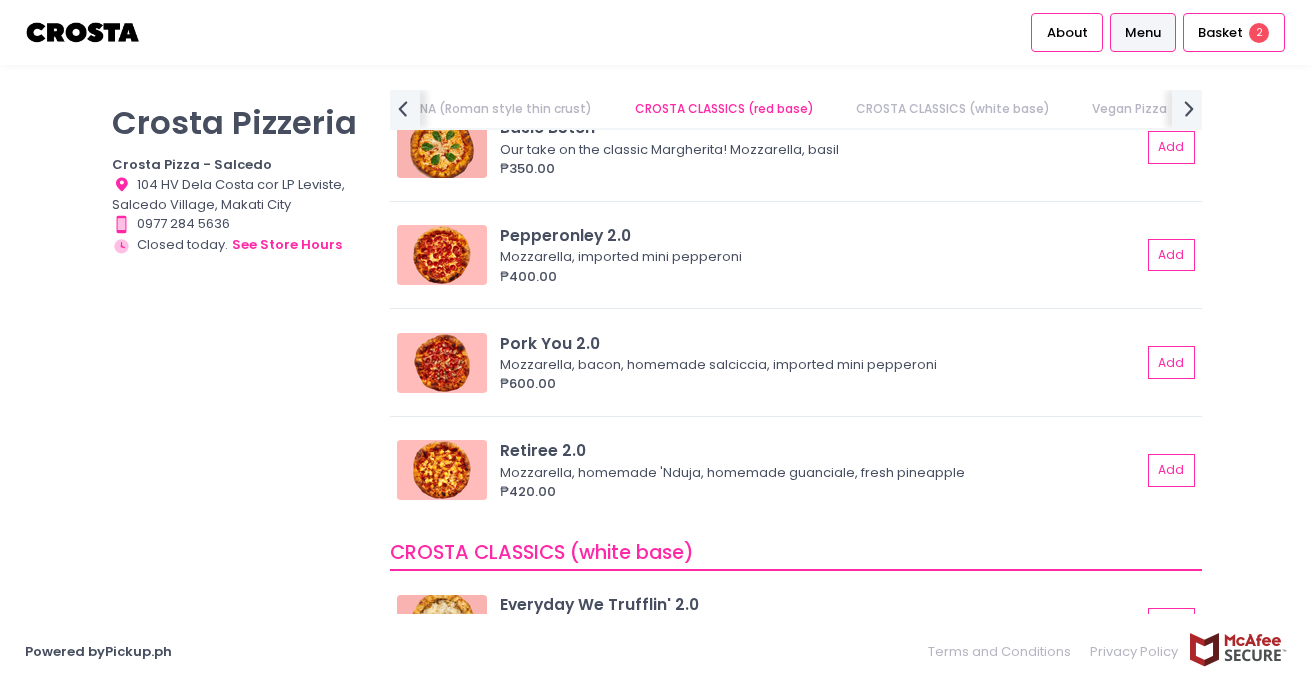 scroll, scrollTop: 719, scrollLeft: 0, axis: vertical 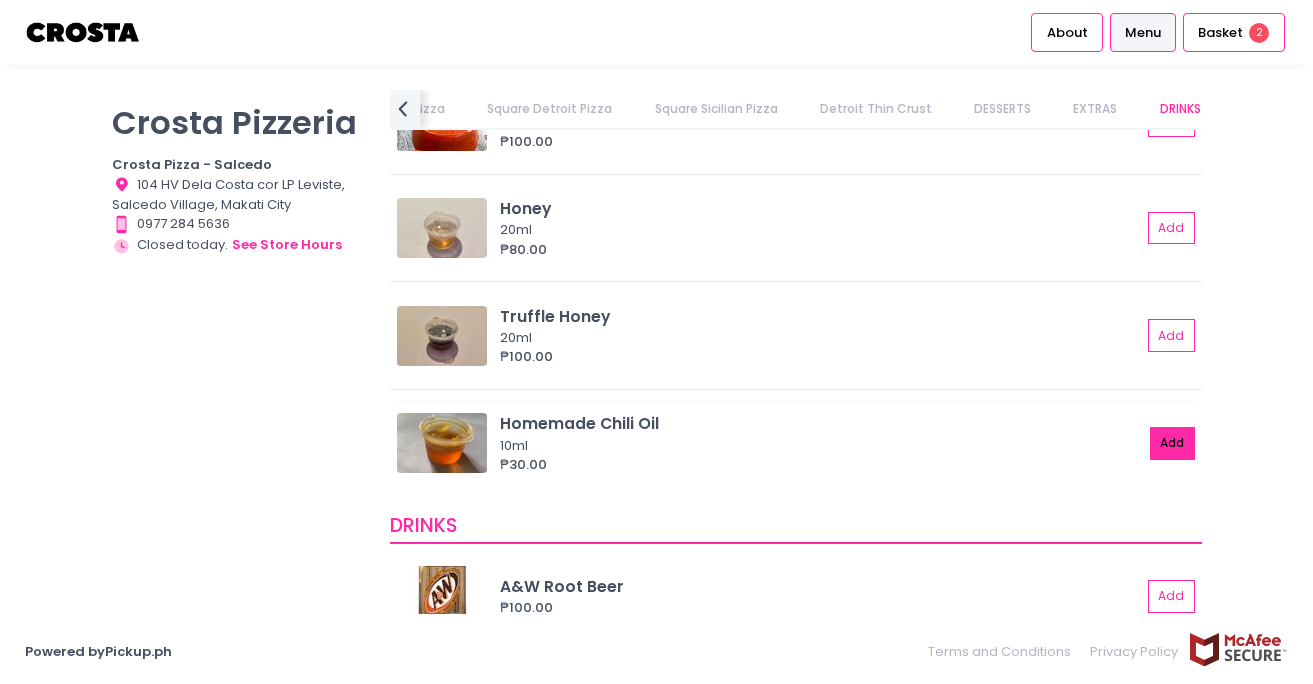 click on "Add" at bounding box center [1173, 443] 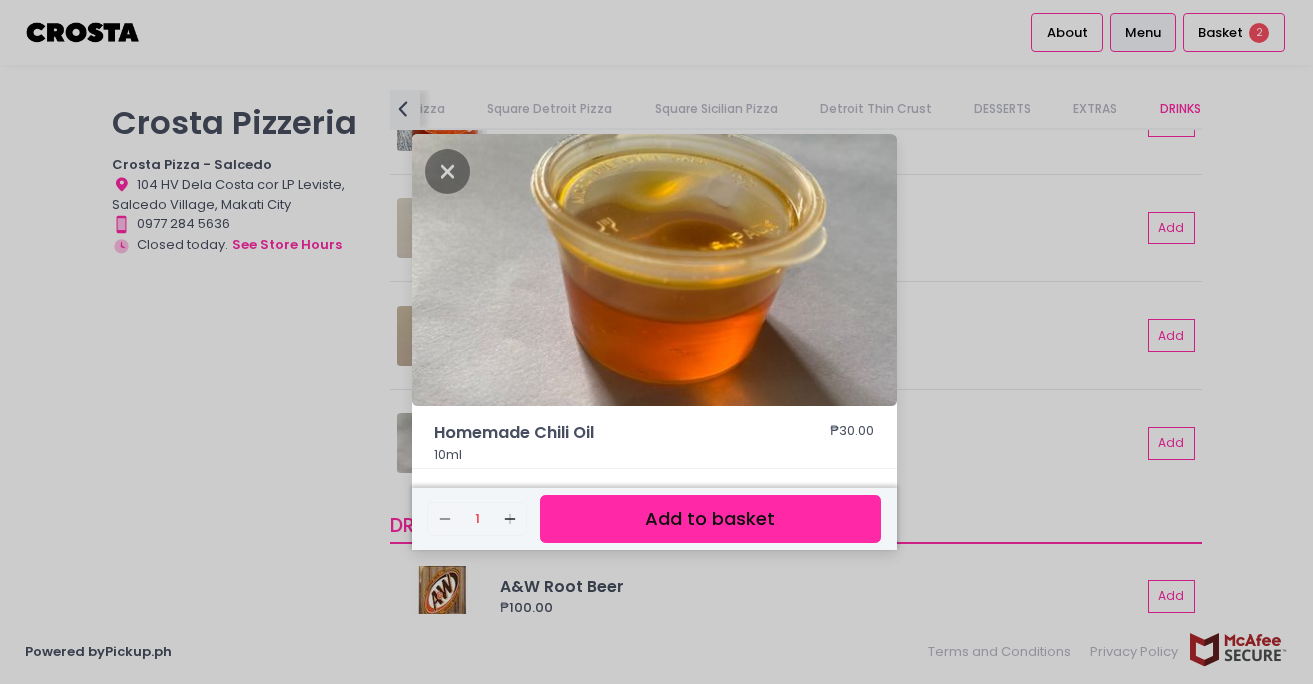 click on "Add to basket" at bounding box center [710, 519] 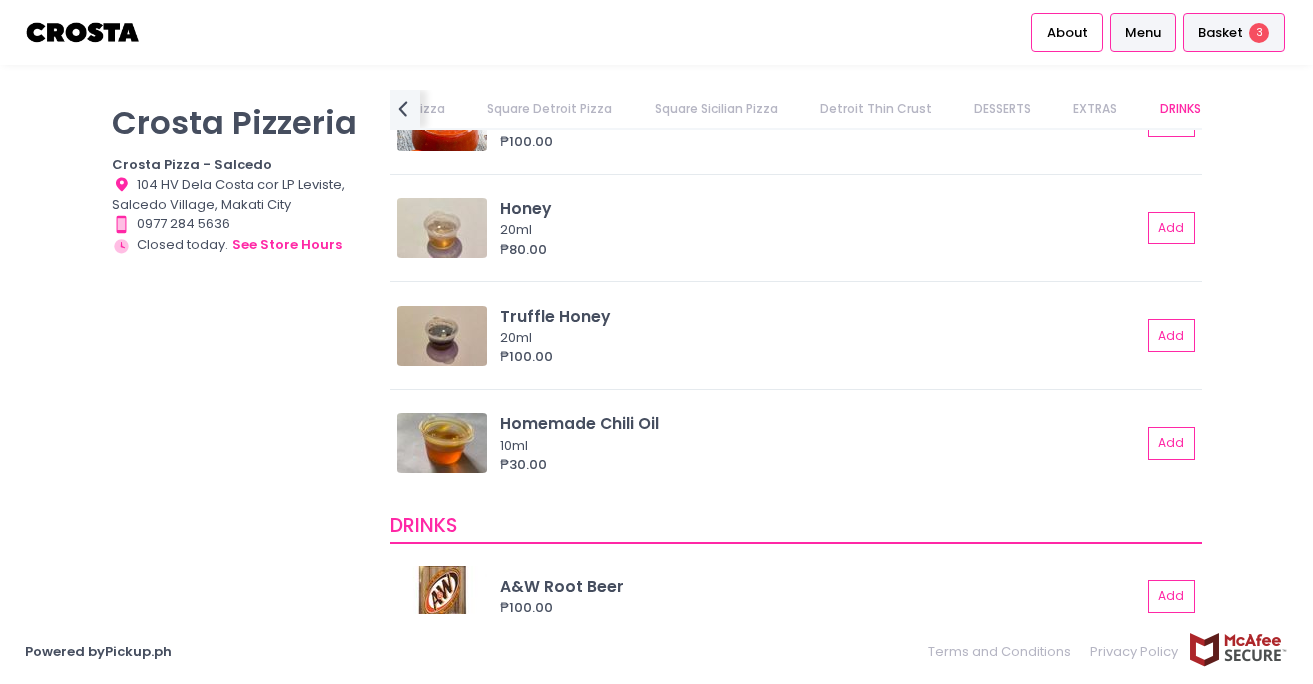 click on "Basket 3" at bounding box center [1234, 32] 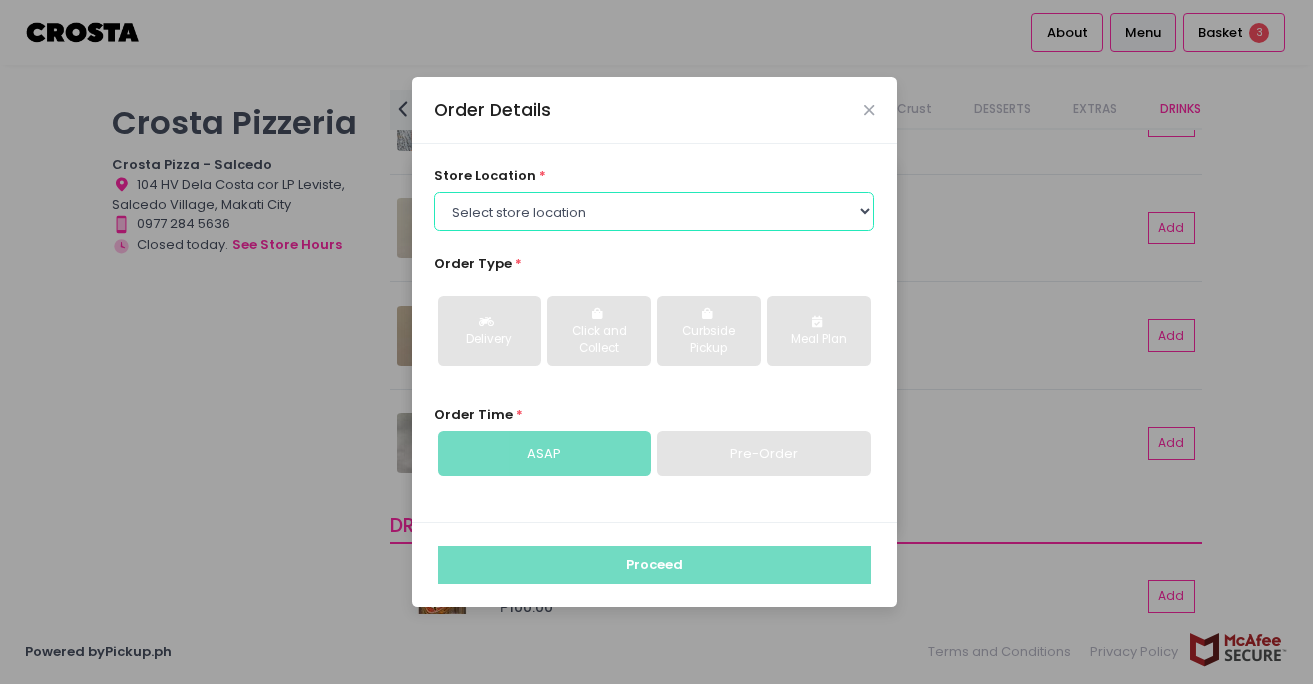 click on "Select store location Crosta Pizza - Salcedo  Crosta Pizza - San Juan" at bounding box center (654, 211) 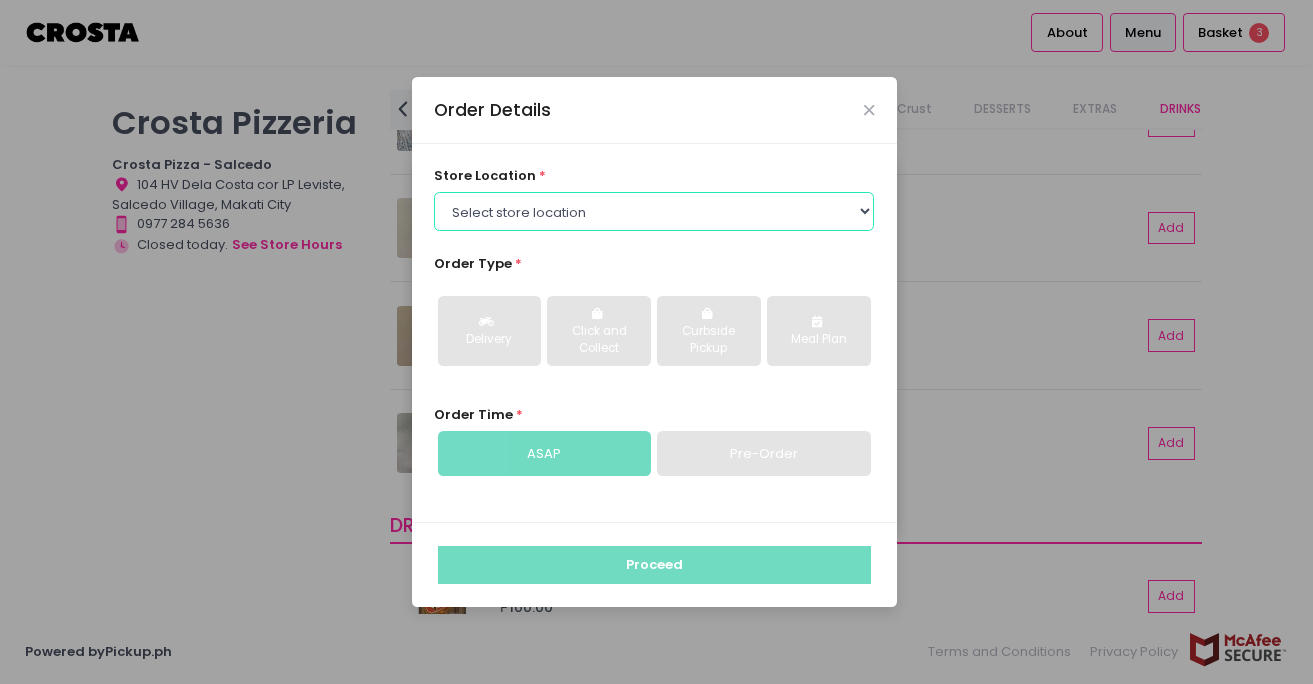 select on "5fabb2e53664a8677beaeb89" 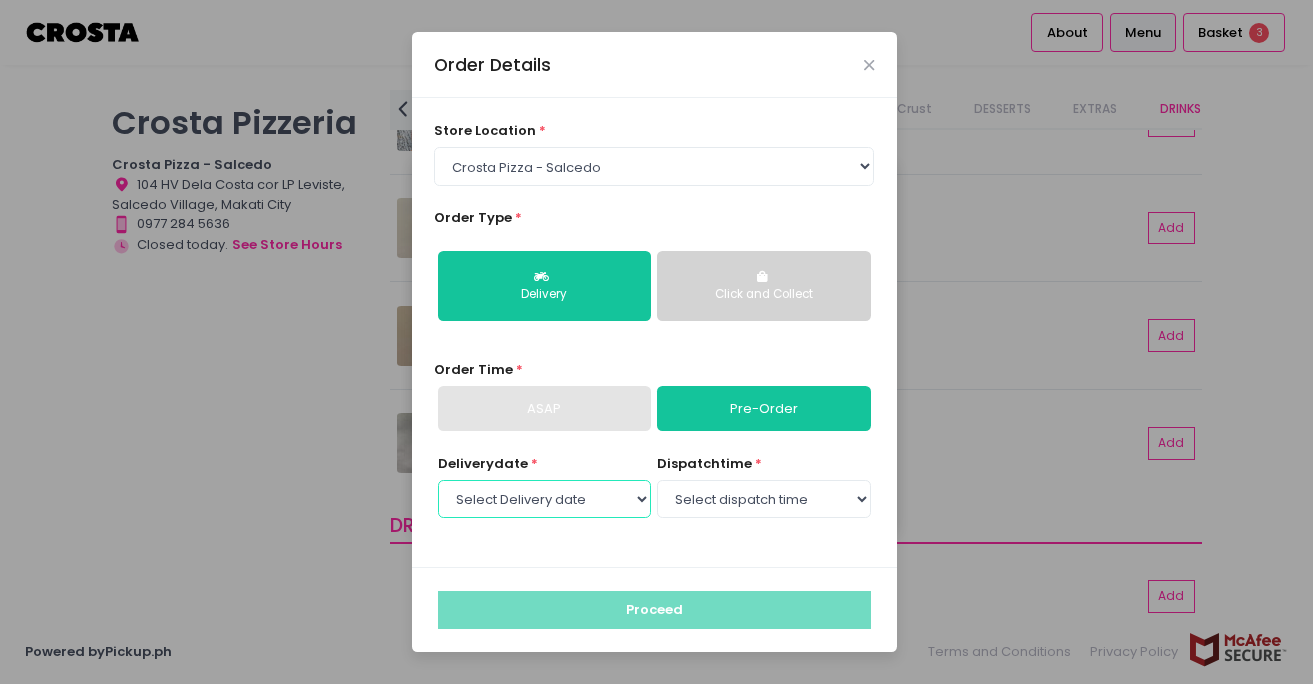 click on "Select Delivery date Friday, Aug 8th Saturday, Aug 9th" at bounding box center [544, 499] 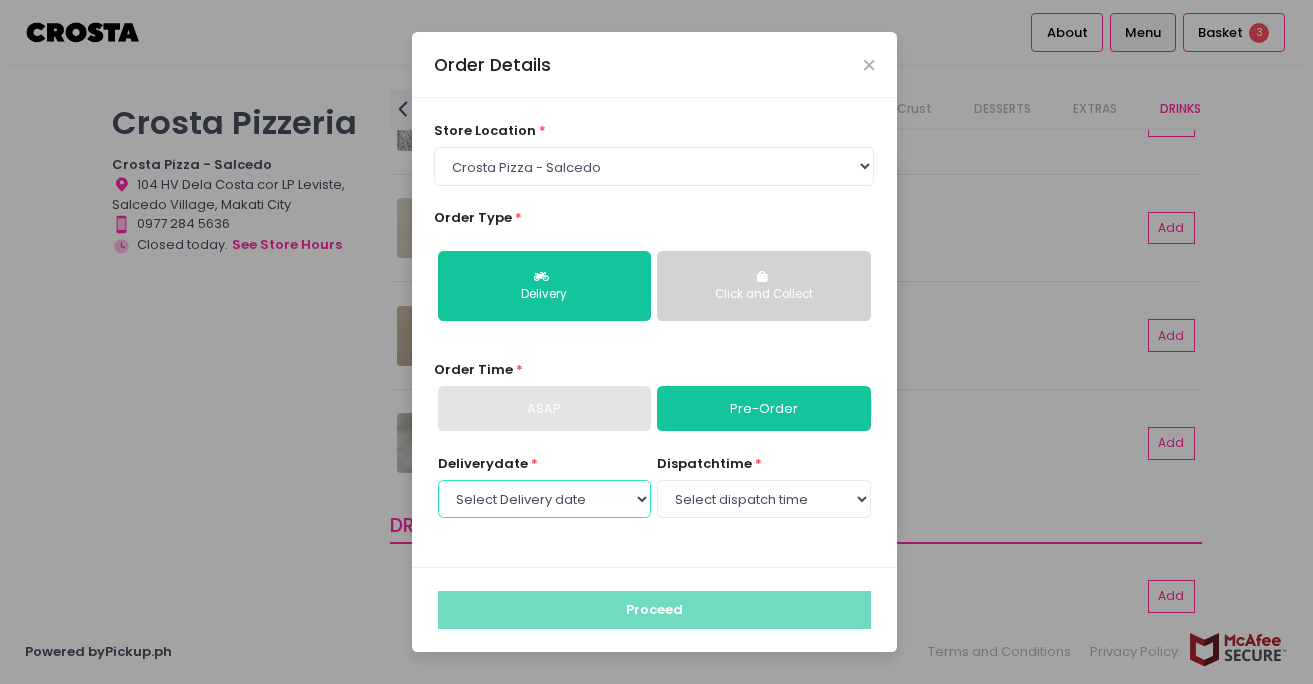 select on "[DATE]" 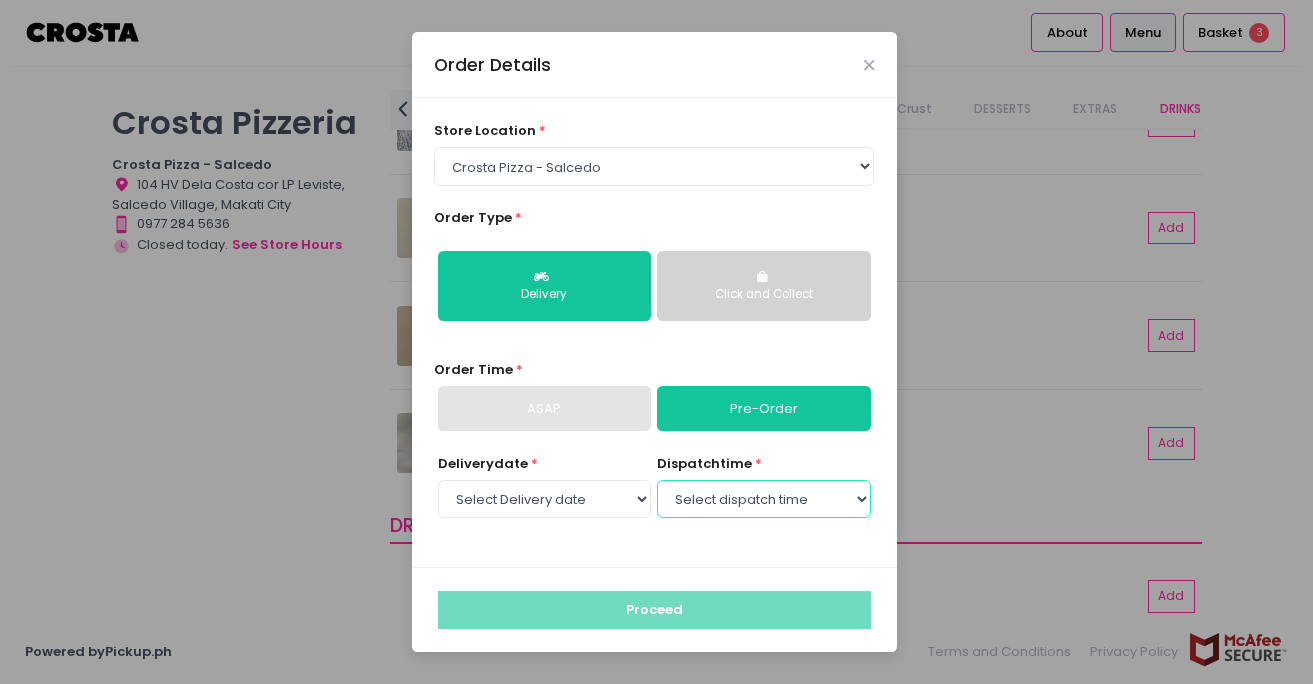 click on "Select dispatch time 12:00 PM - 12:30 PM 12:30 PM - 01:00 PM 01:00 PM - 01:30 PM 01:30 PM - 02:00 PM 02:00 PM - 02:30 PM 02:30 PM - 03:00 PM 03:00 PM - 03:30 PM 03:30 PM - 04:00 PM 04:00 PM - 04:30 PM 04:30 PM - 05:00 PM 05:00 PM - 05:30 PM 05:30 PM - 06:00 PM 06:00 PM - 06:30 PM 06:30 PM - 07:00 PM 07:00 PM - 07:30 PM 07:30 PM - 08:00 PM 08:00 PM - 08:30 PM 08:30 PM - 09:00 PM 09:00 PM - 09:30 PM 09:30 PM - 10:00 PM" at bounding box center (763, 499) 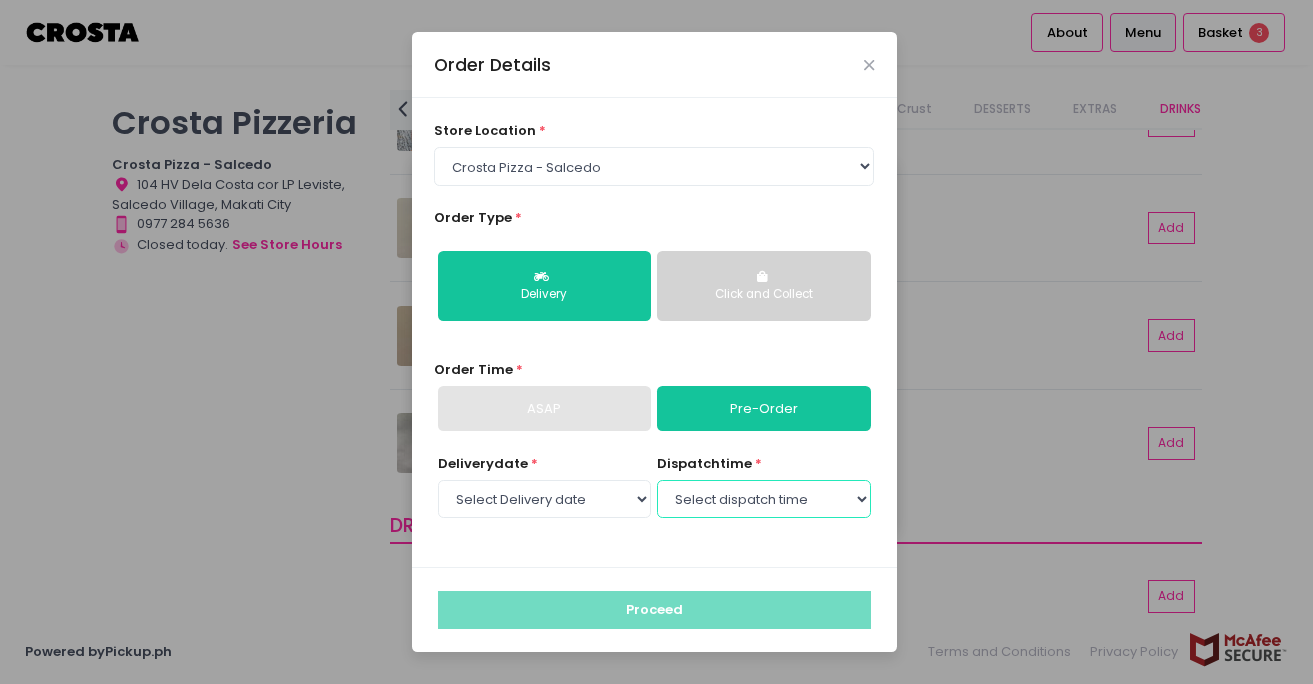 select on "16:00" 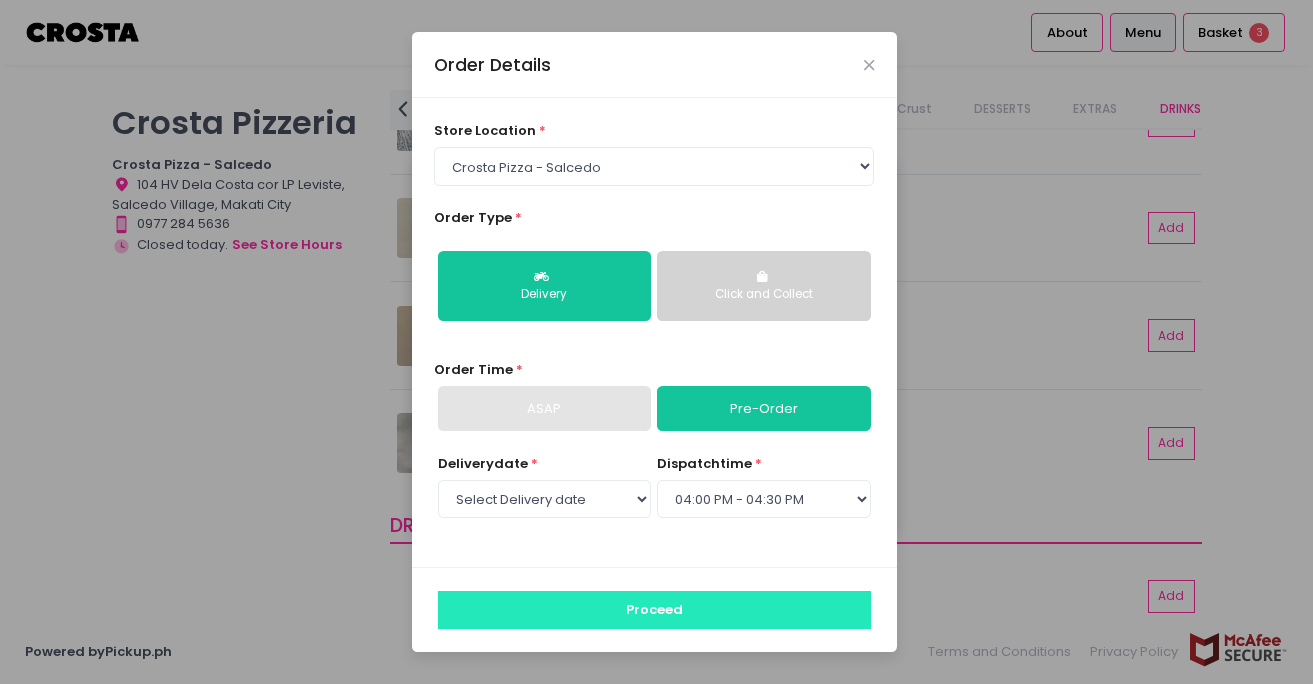click on "Proceed" at bounding box center (654, 610) 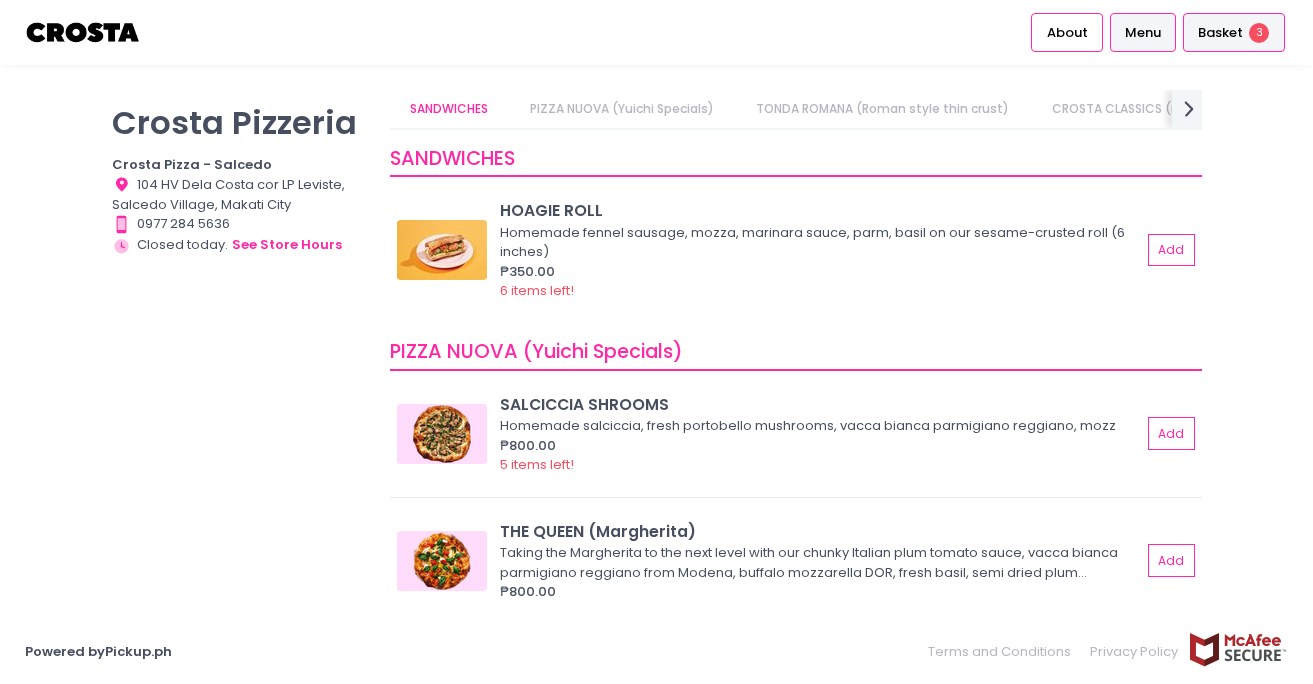 click on "Basket 3" at bounding box center (1234, 32) 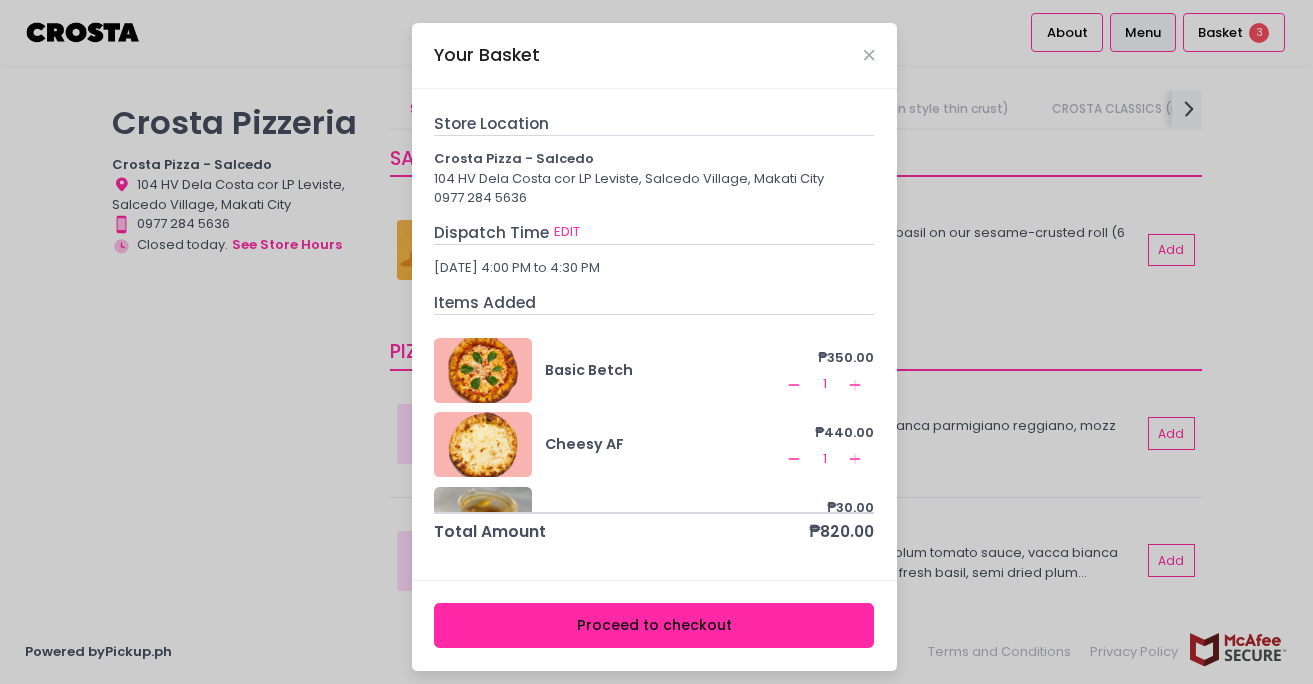 click on "Proceed to checkout" at bounding box center (654, 625) 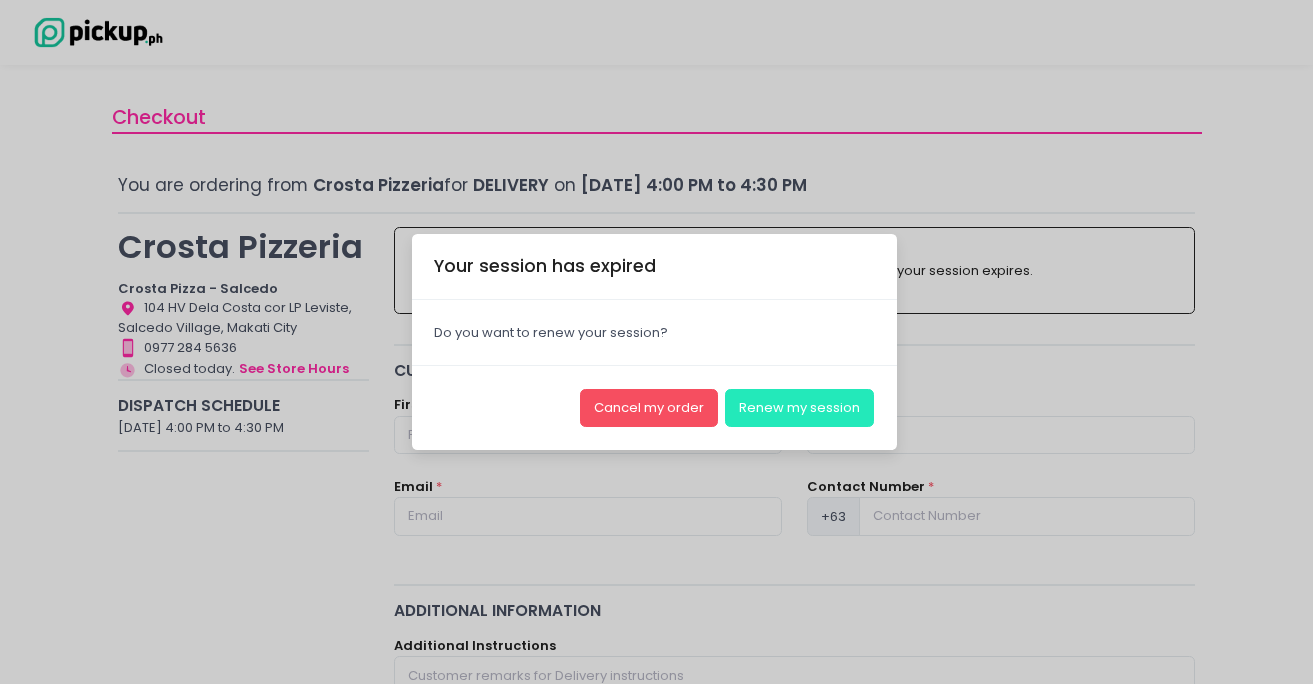 click on "Renew my session" at bounding box center (799, 408) 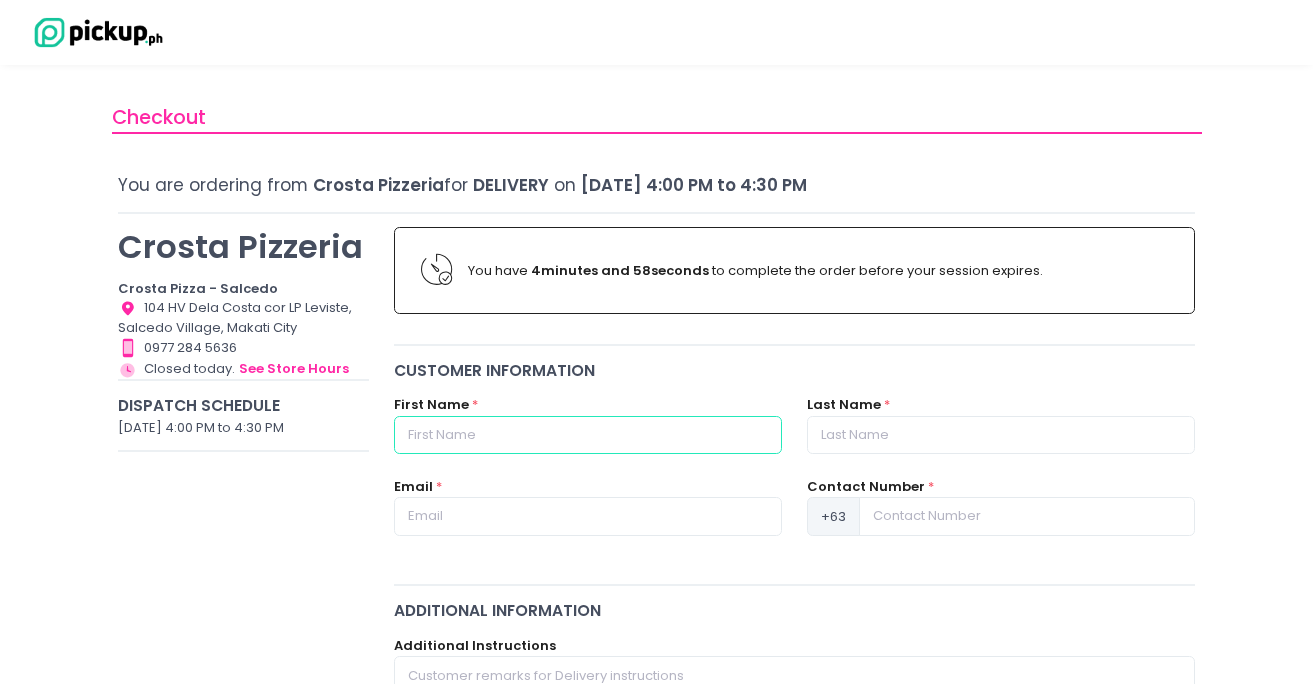click at bounding box center [588, 435] 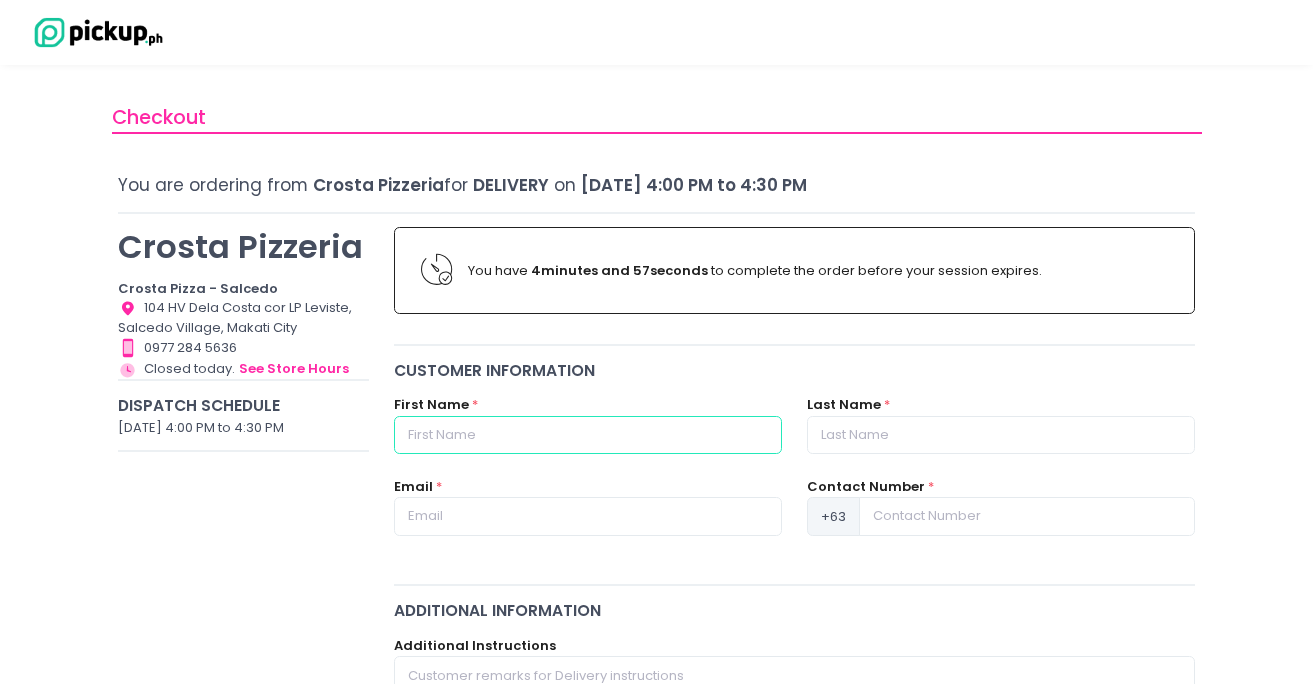 type on "[FIRST]" 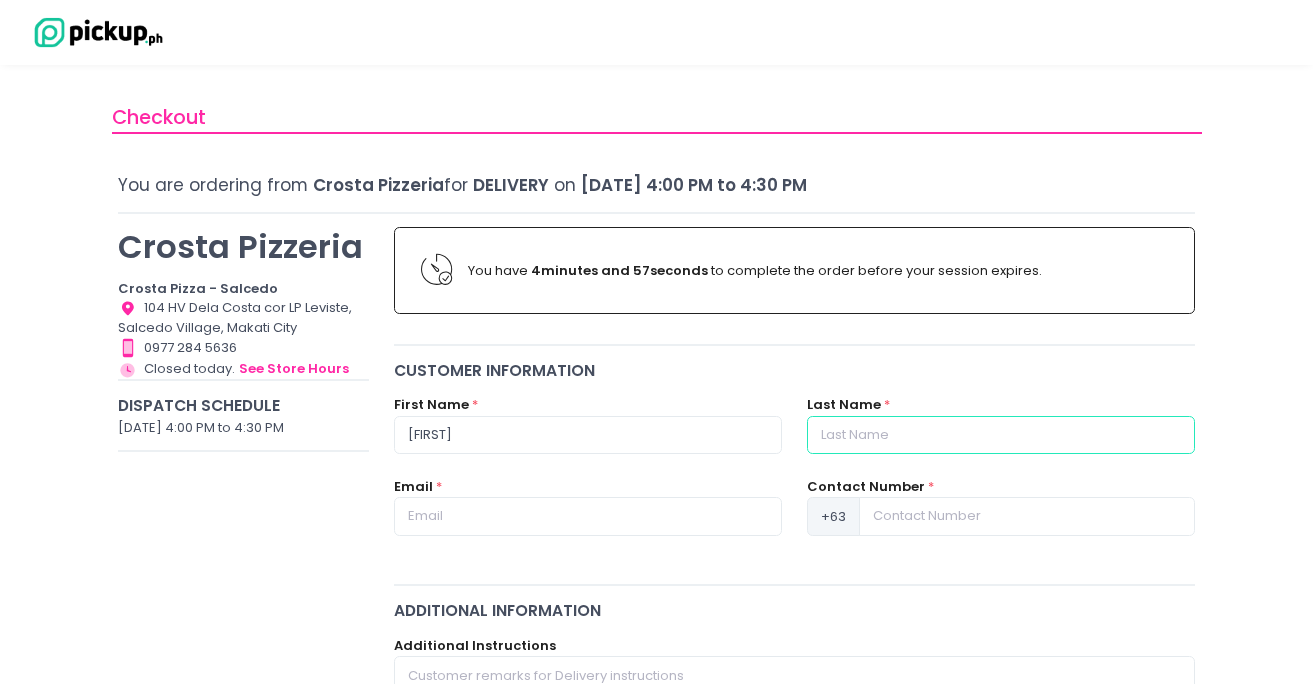 type on "[LAST]" 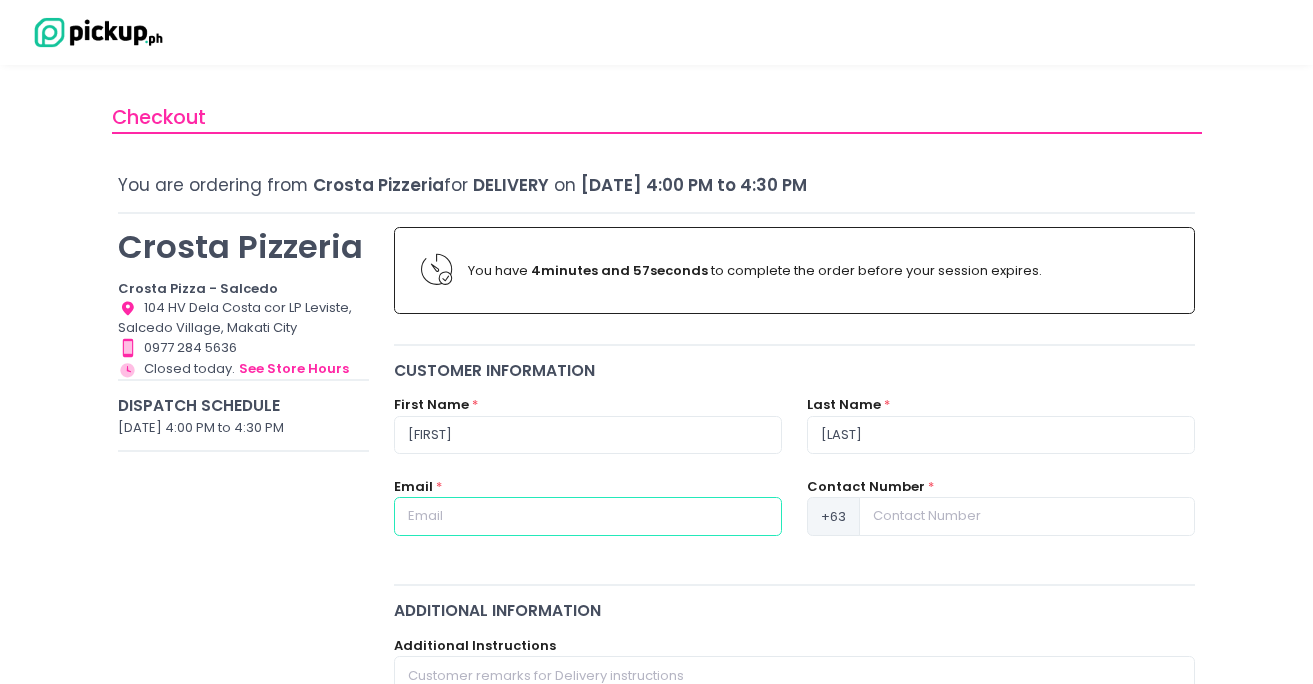 type on "[EMAIL]" 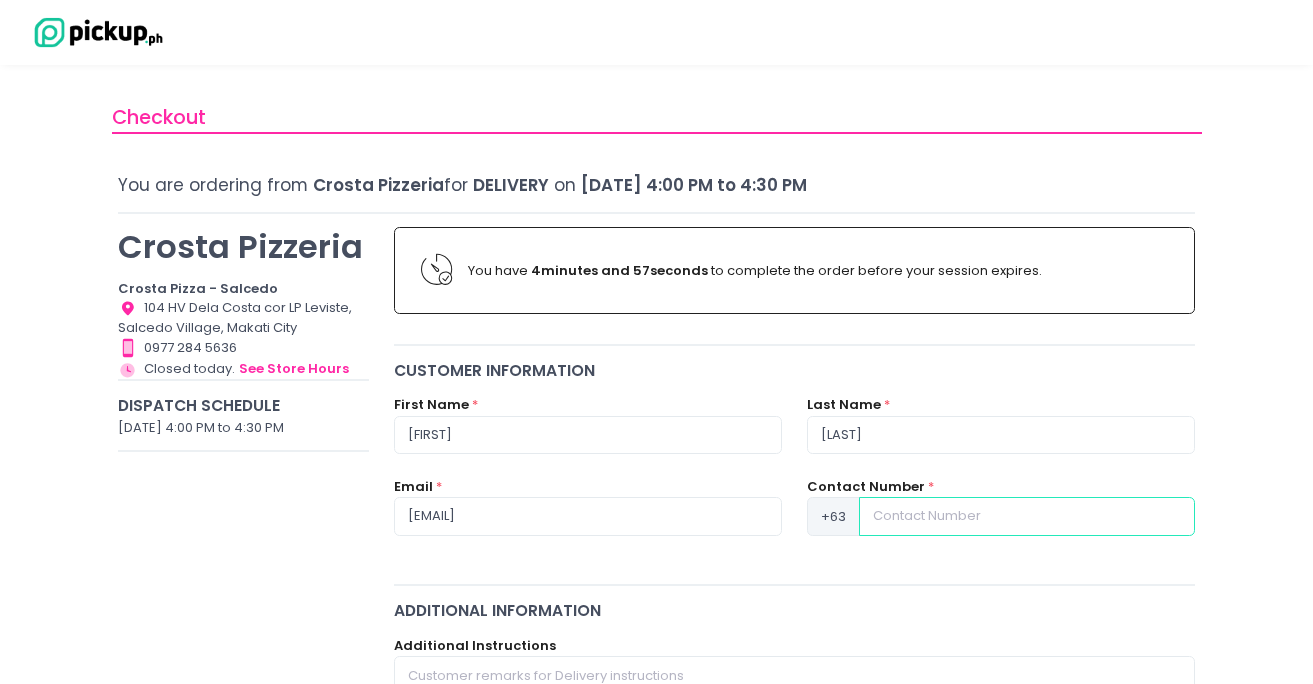 type on "[PHONE]" 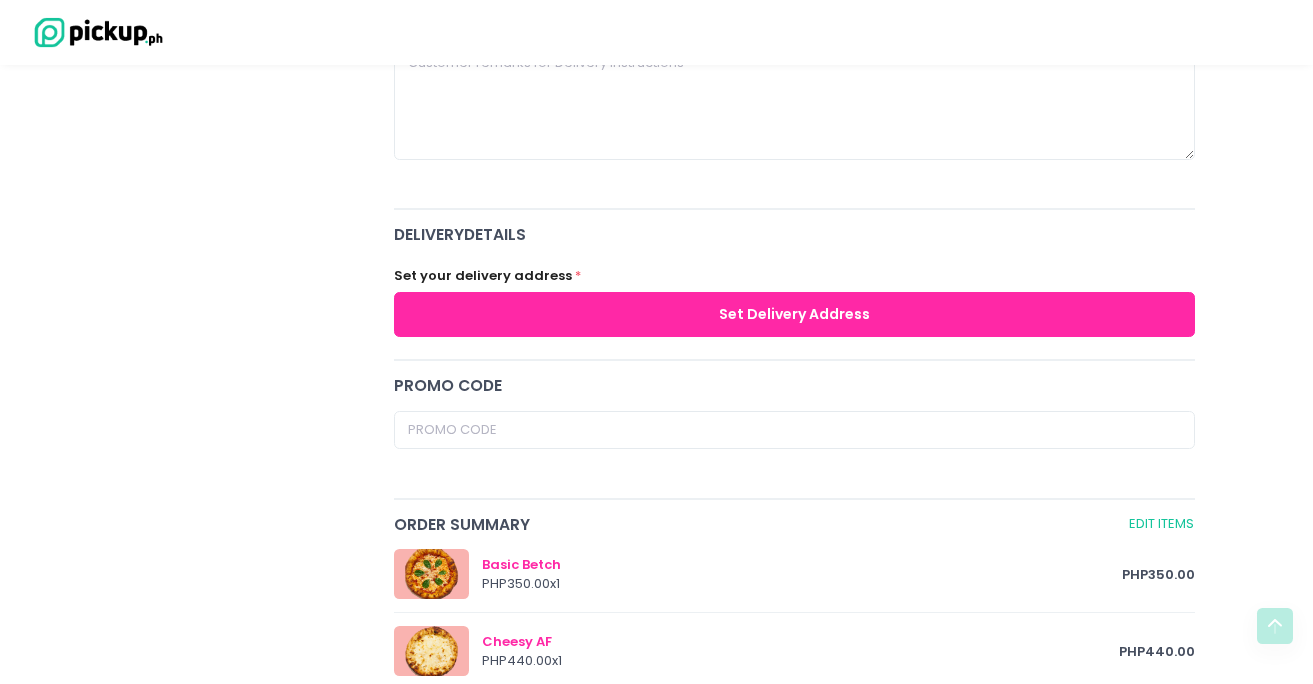 scroll, scrollTop: 640, scrollLeft: 0, axis: vertical 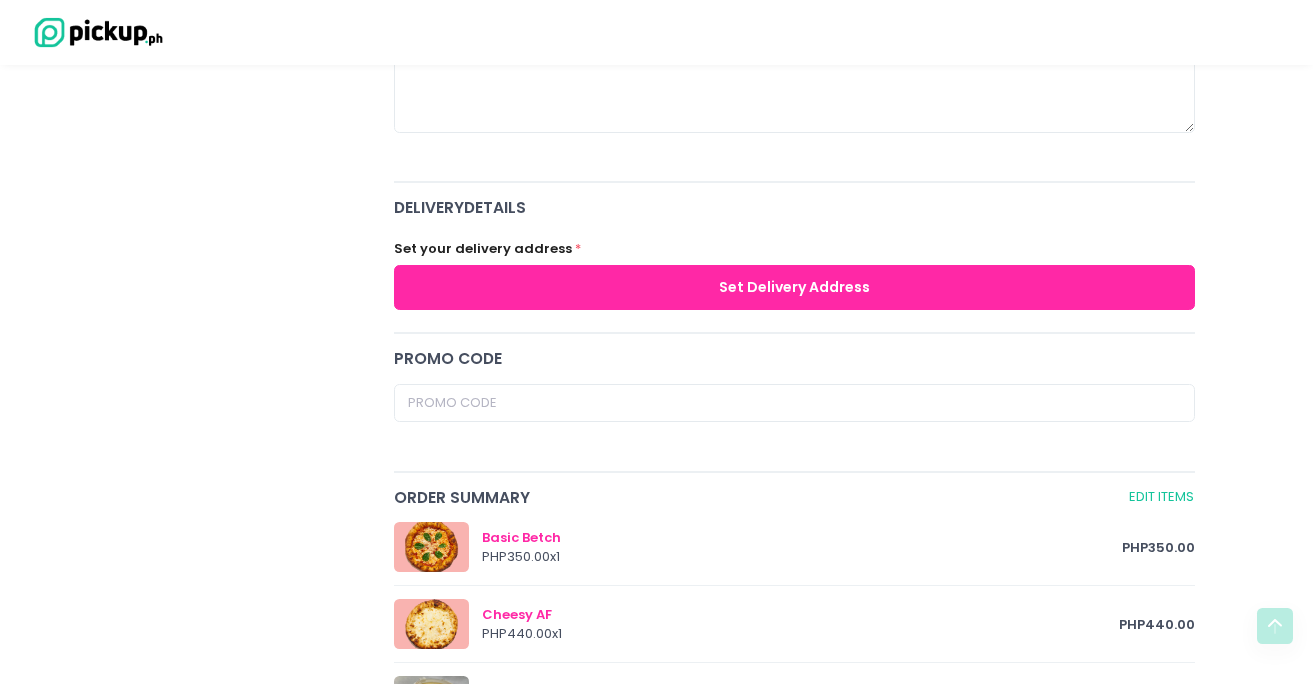 click on "Set Delivery Address" at bounding box center (795, 287) 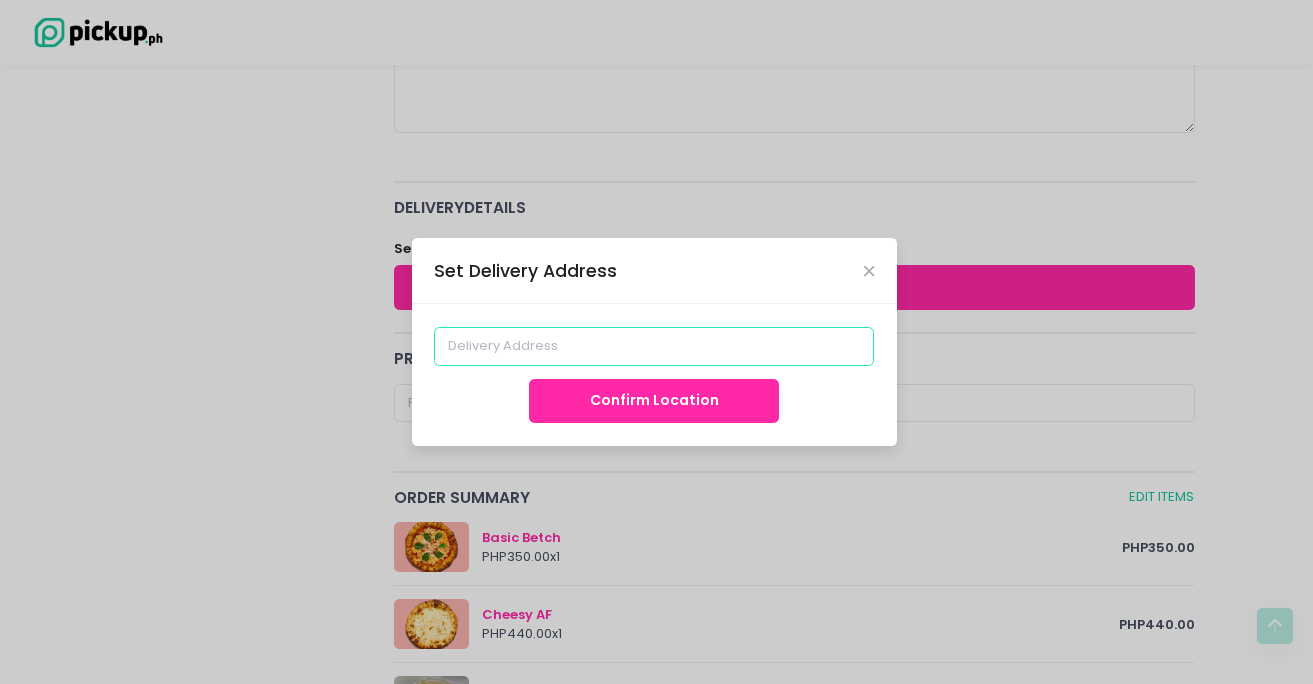 click at bounding box center (654, 346) 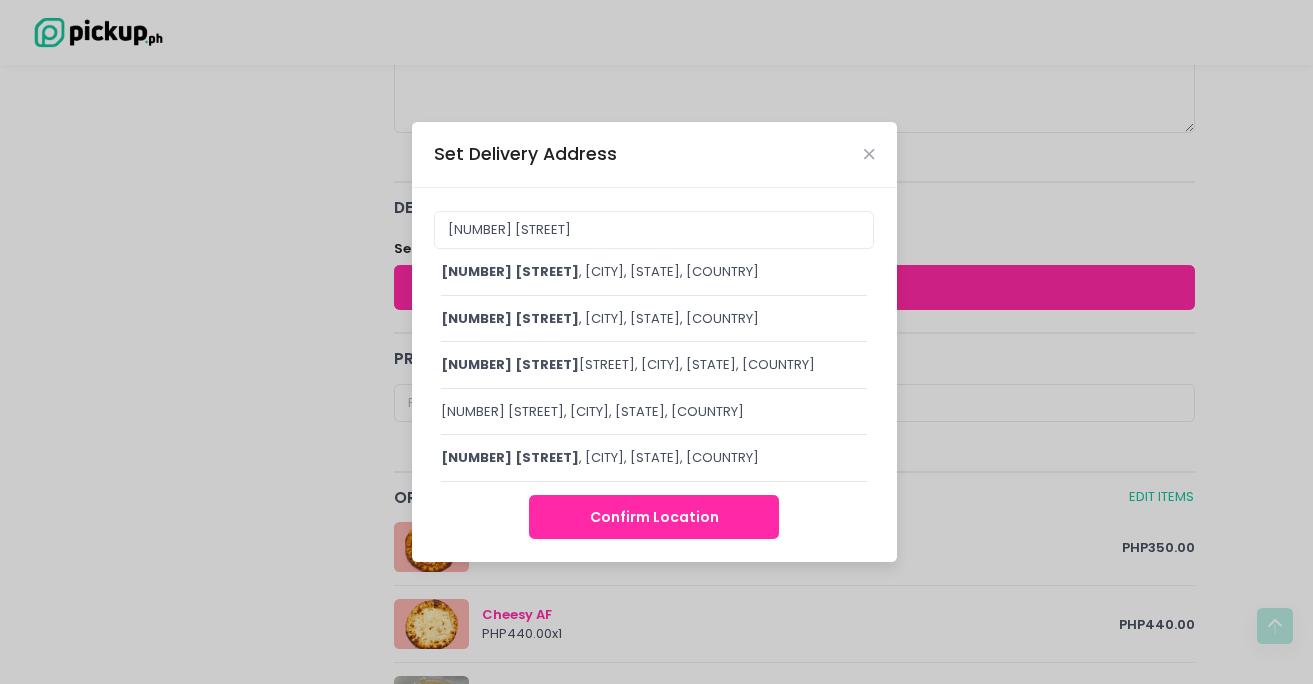 click on "[NUMBER] [STREET], [CITY], [STATE], [COUNTRY]" at bounding box center [654, 279] 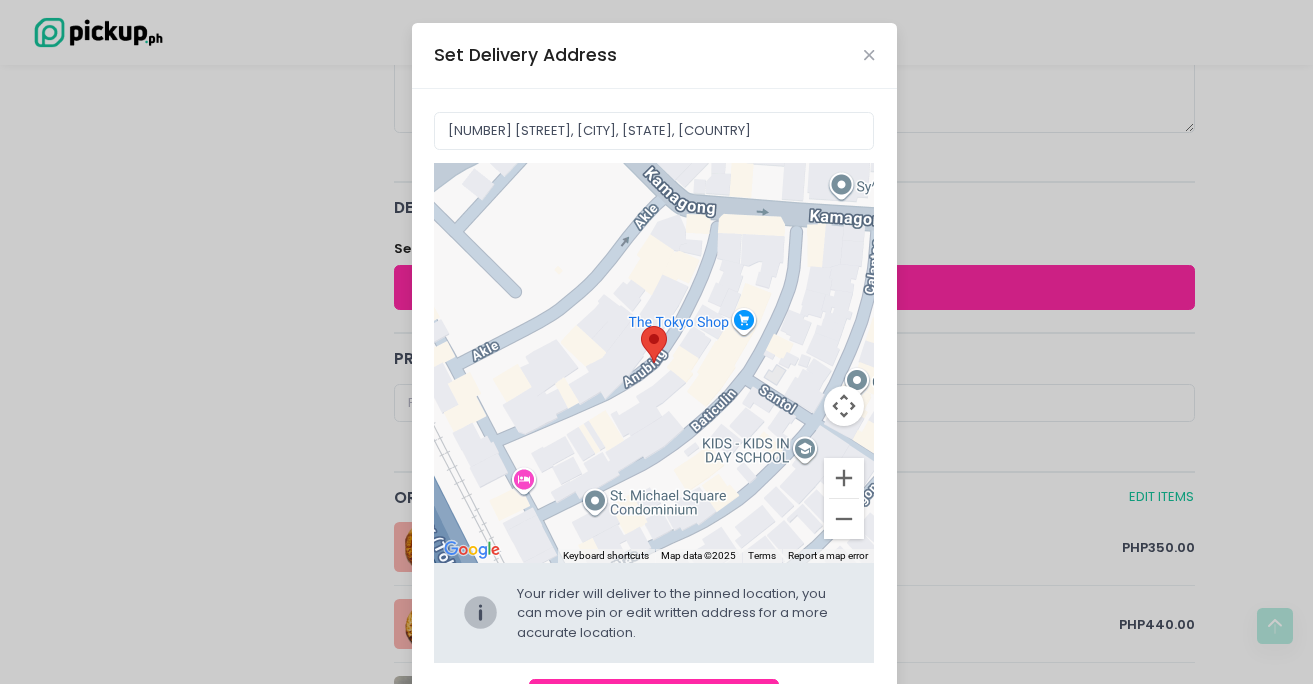 scroll, scrollTop: 85, scrollLeft: 0, axis: vertical 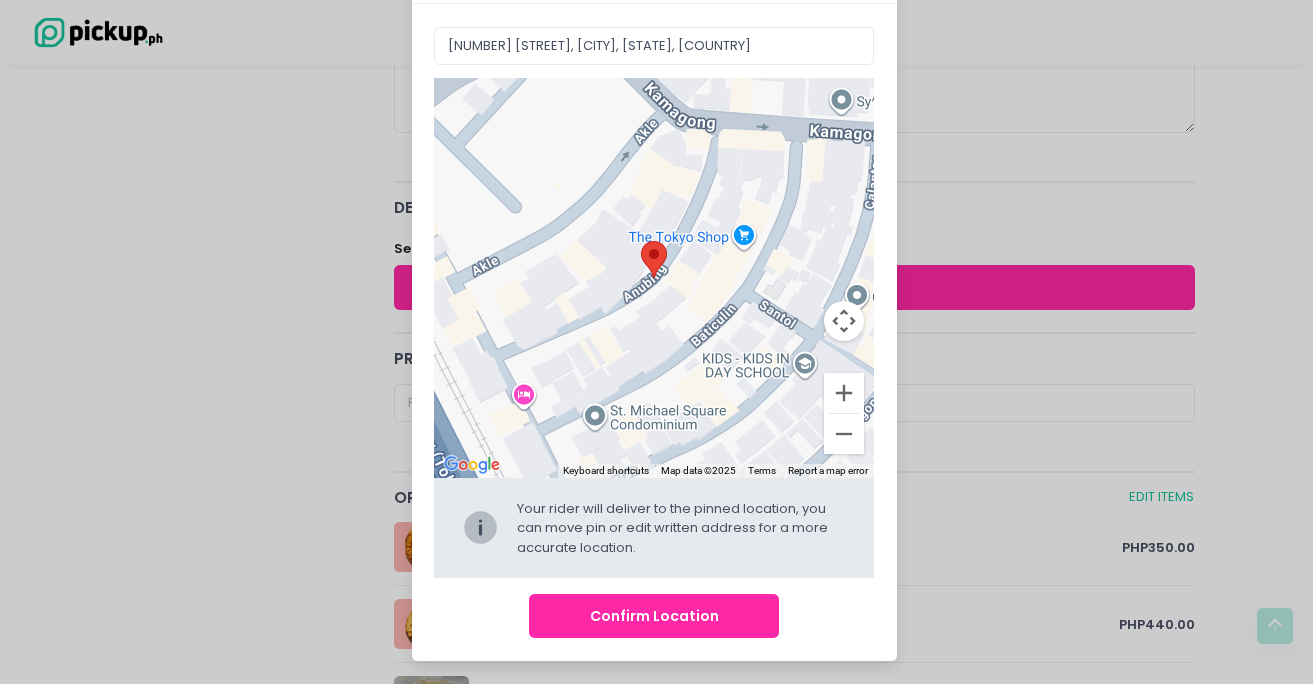 click on "Confirm Location" at bounding box center (654, 616) 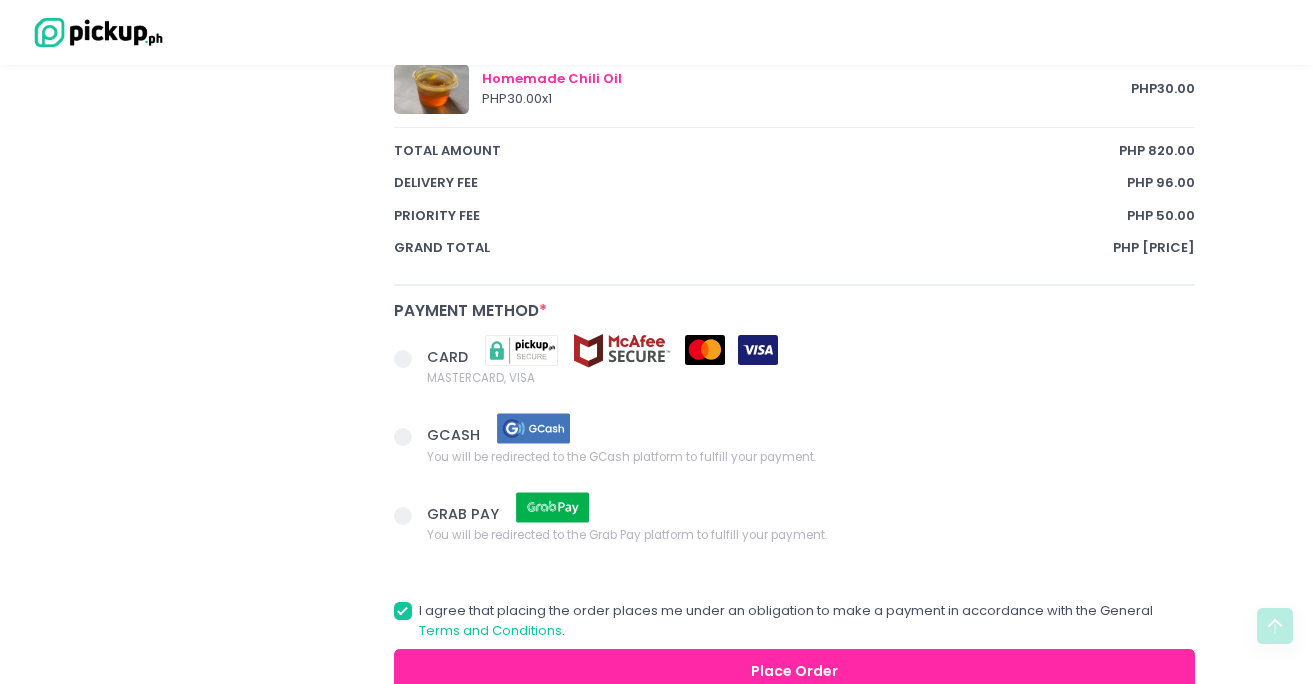 scroll, scrollTop: 1376, scrollLeft: 0, axis: vertical 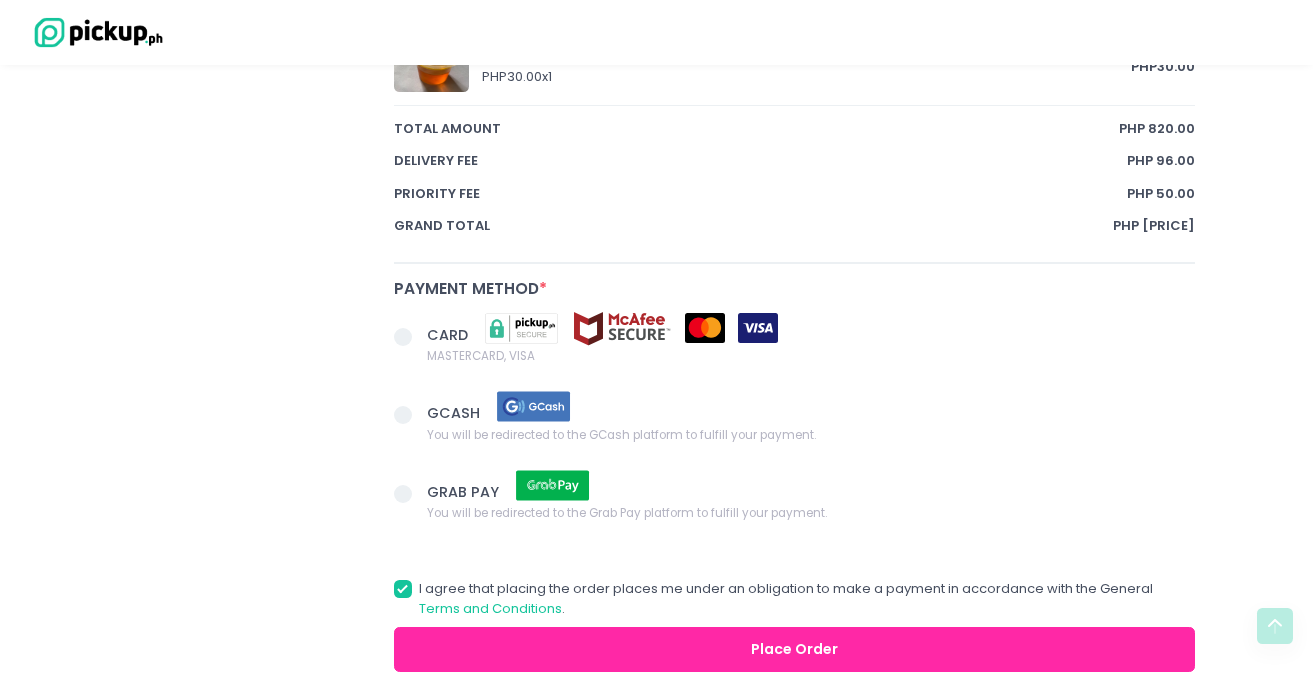 click on "CARD" at bounding box center (449, 334) 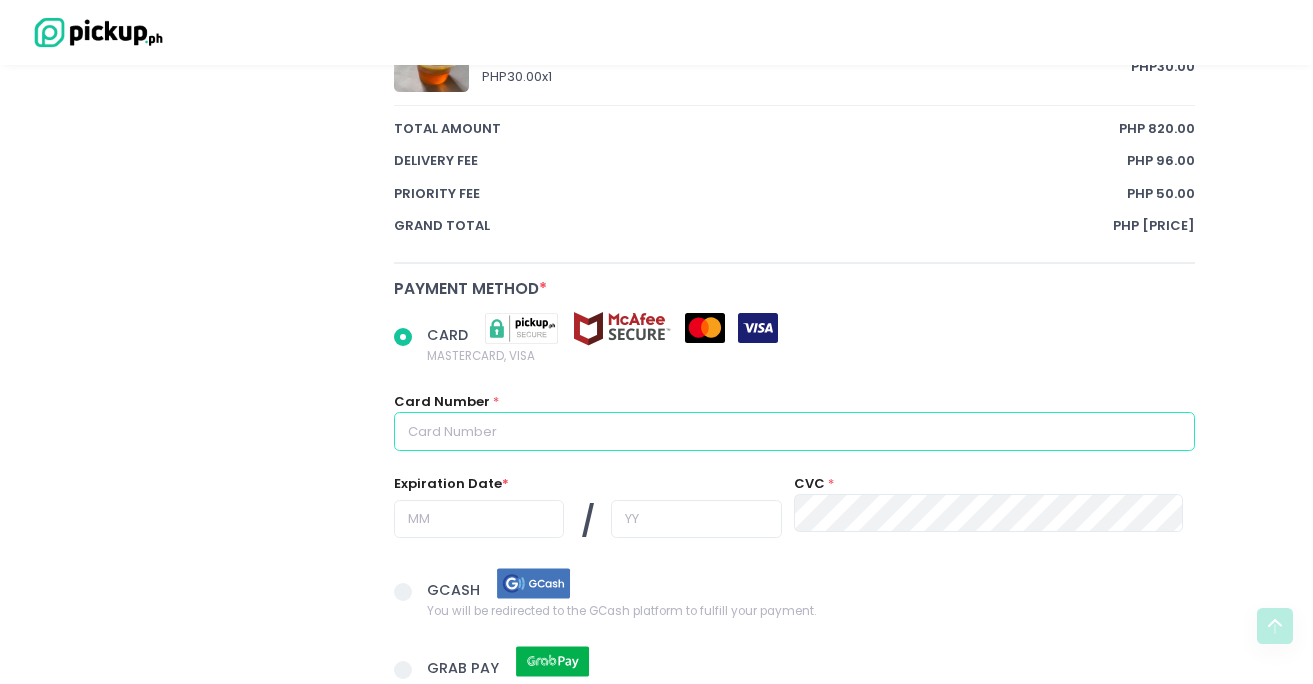 click at bounding box center [795, 431] 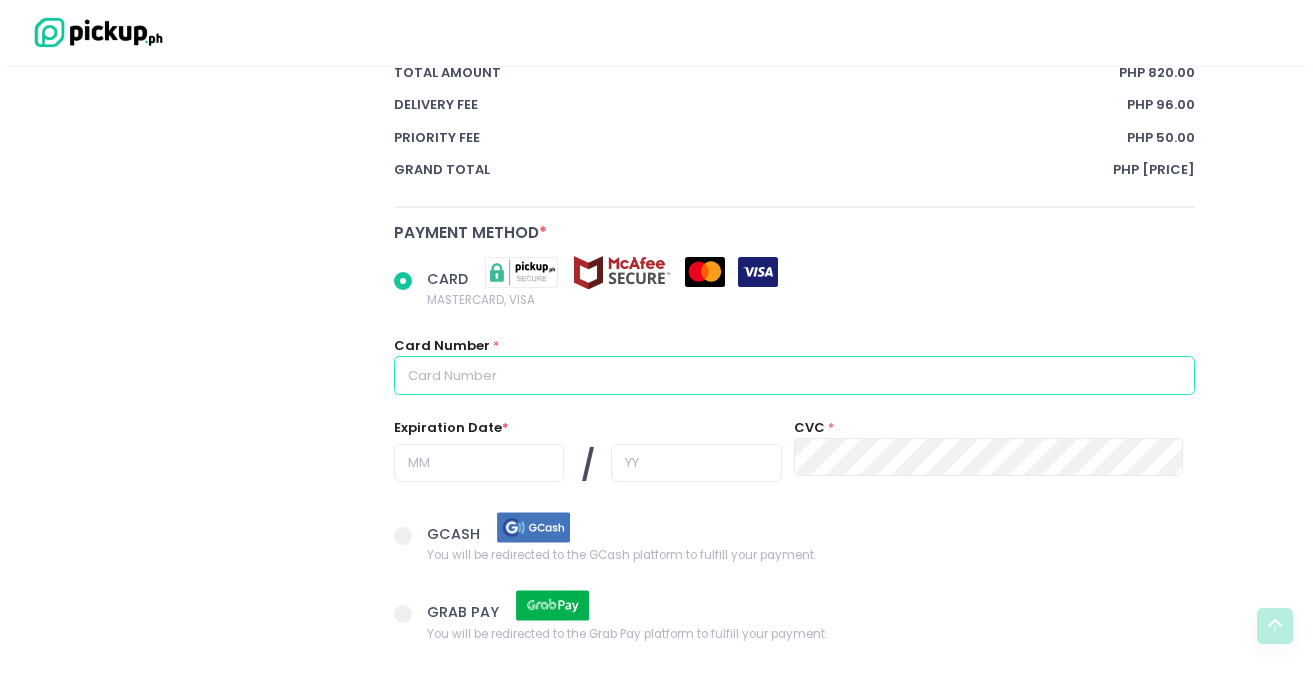 scroll, scrollTop: 1434, scrollLeft: 0, axis: vertical 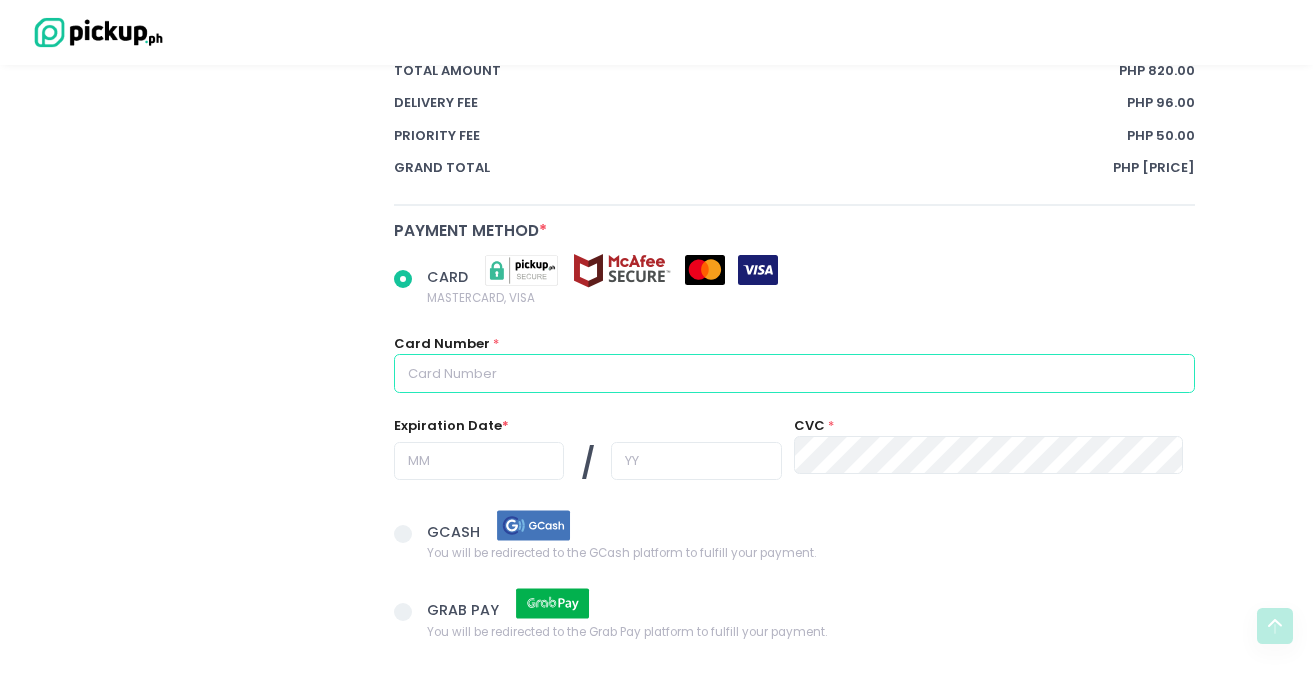 radio on "true" 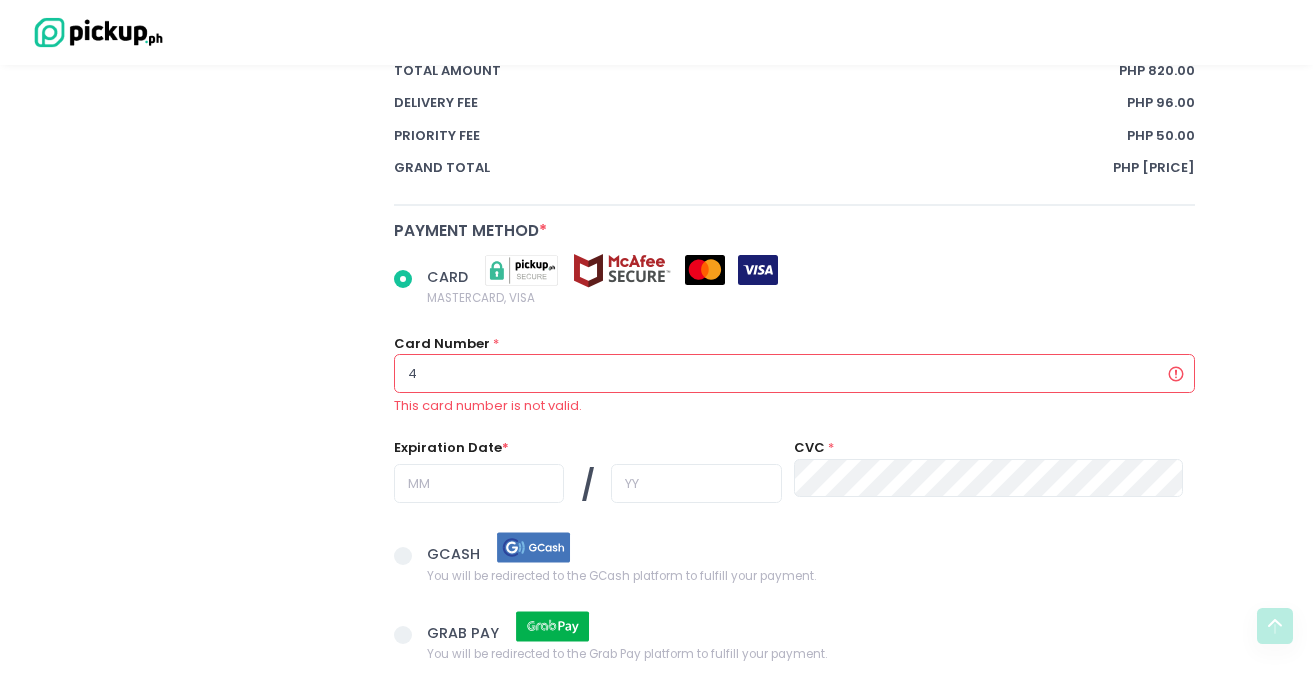 radio on "true" 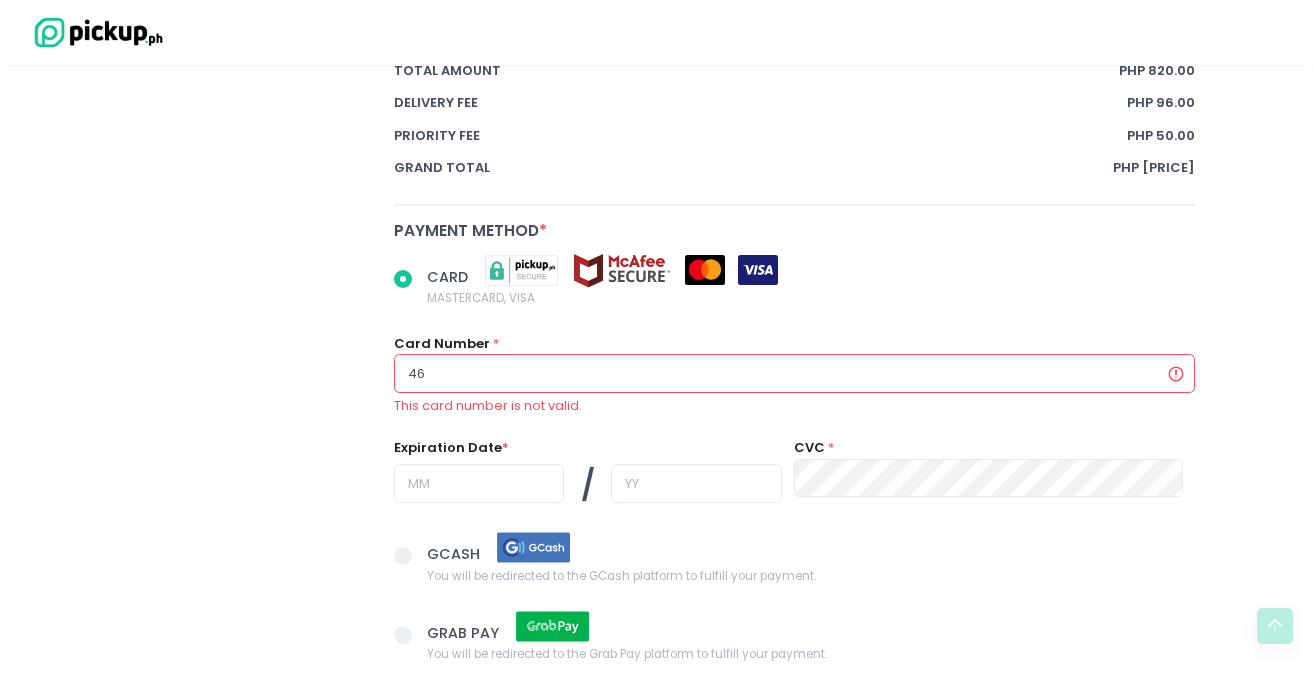radio on "true" 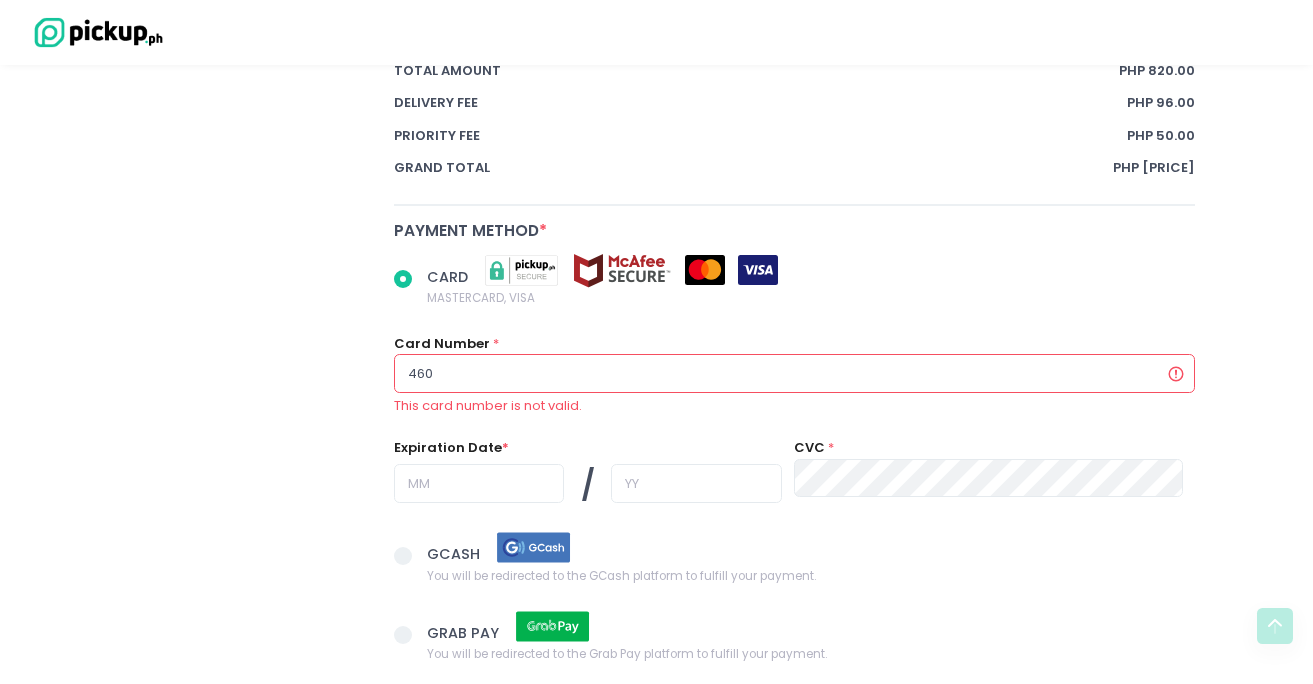 radio on "true" 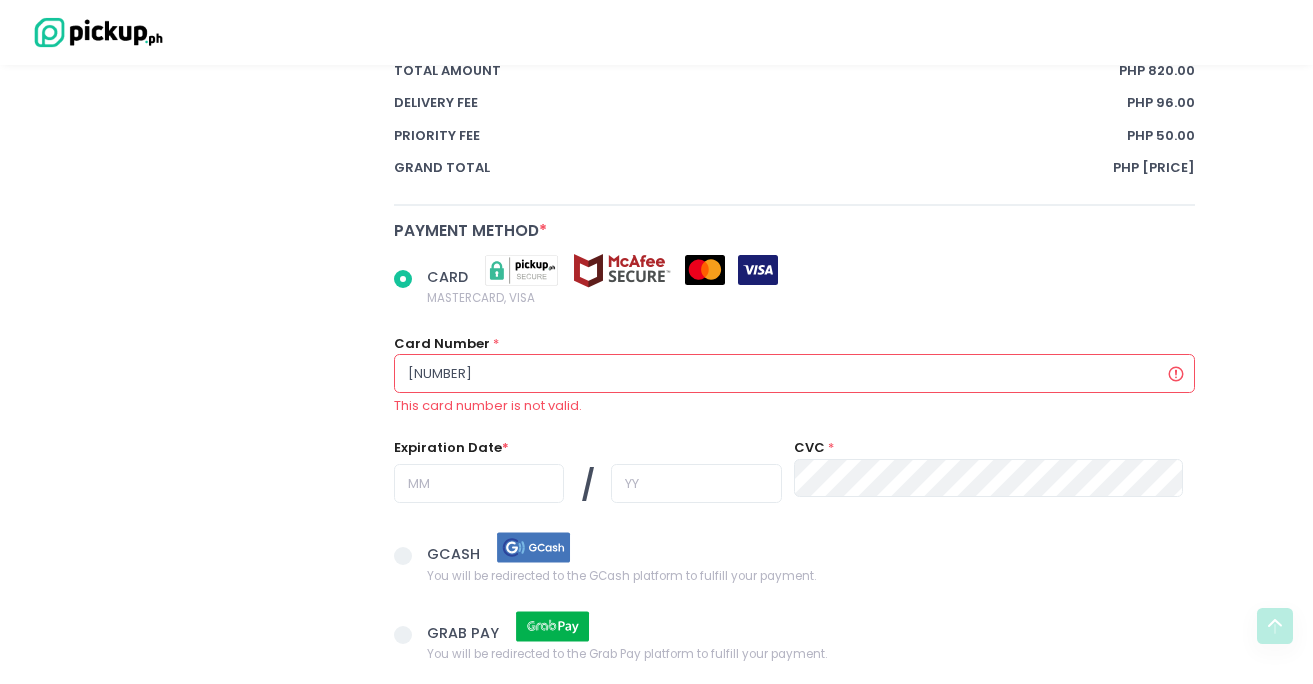 radio on "true" 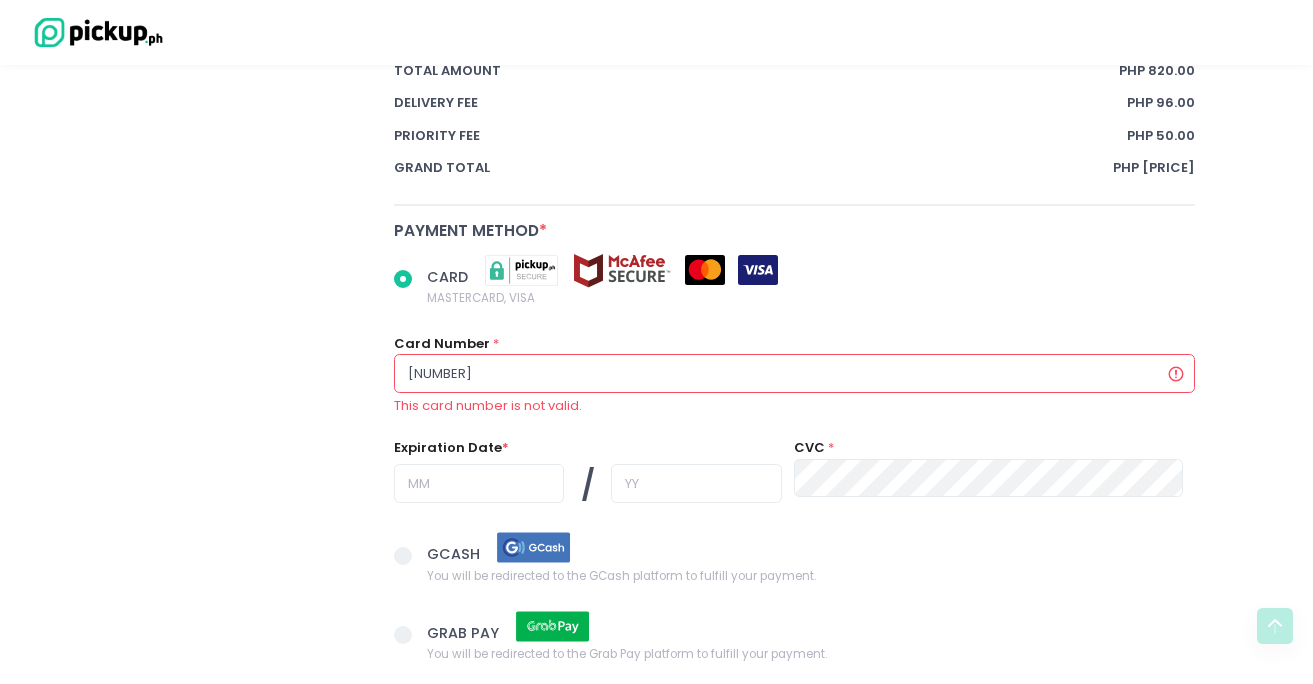 radio on "true" 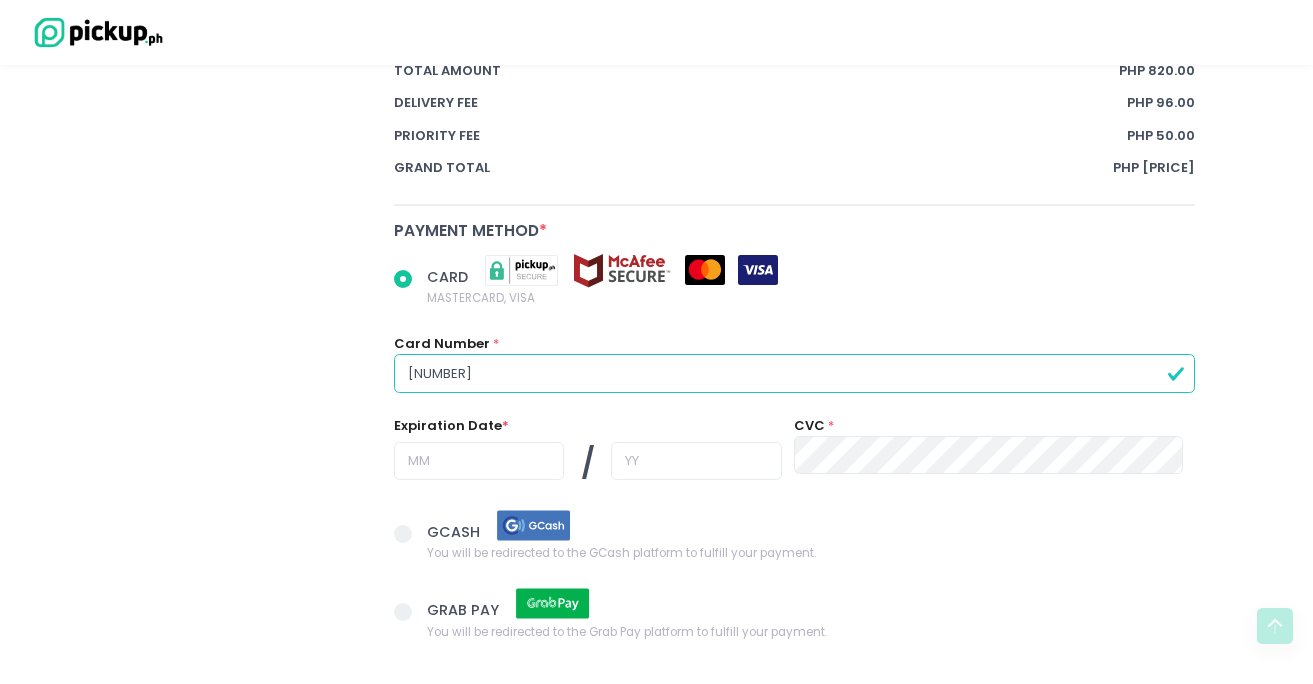 type on "[NUMBER]" 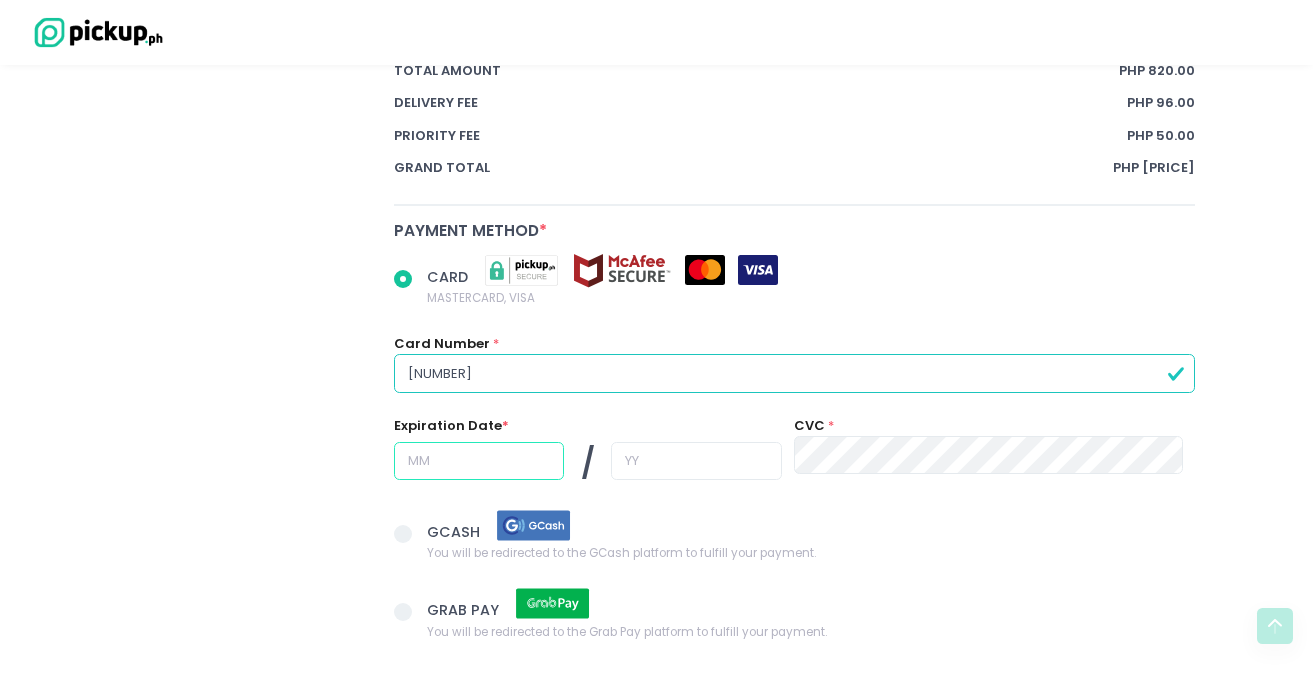 click at bounding box center [479, 461] 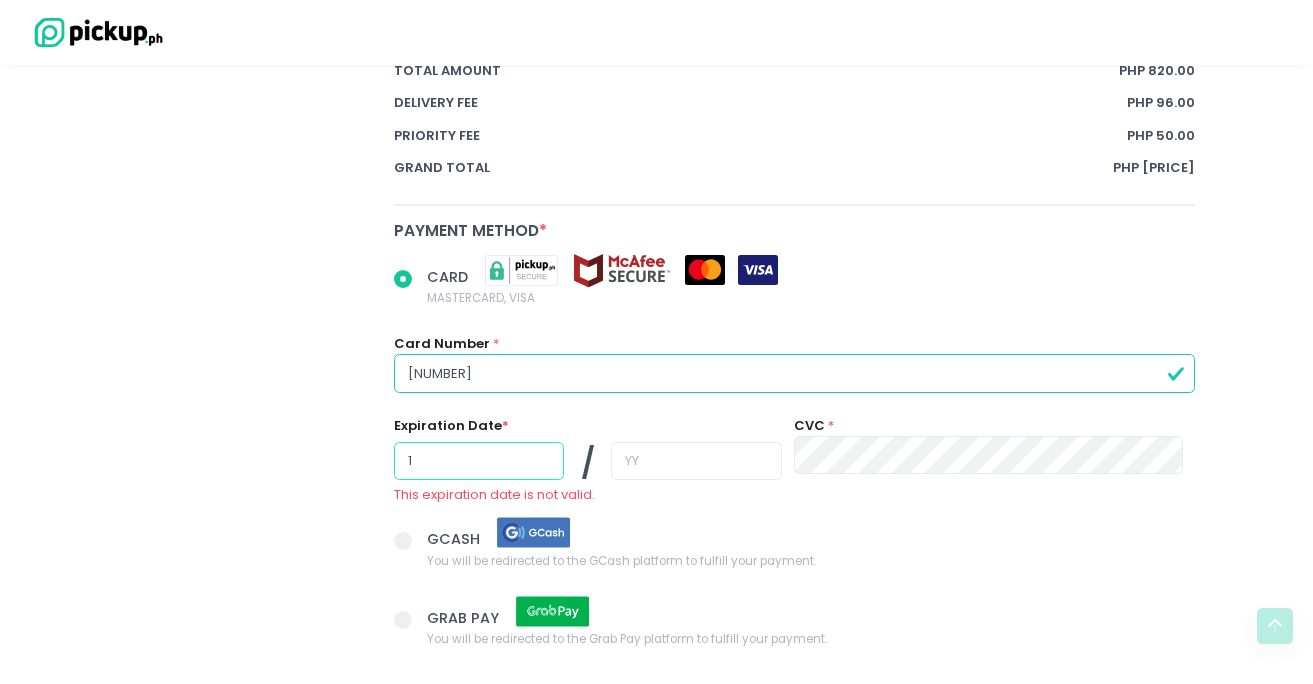 radio on "true" 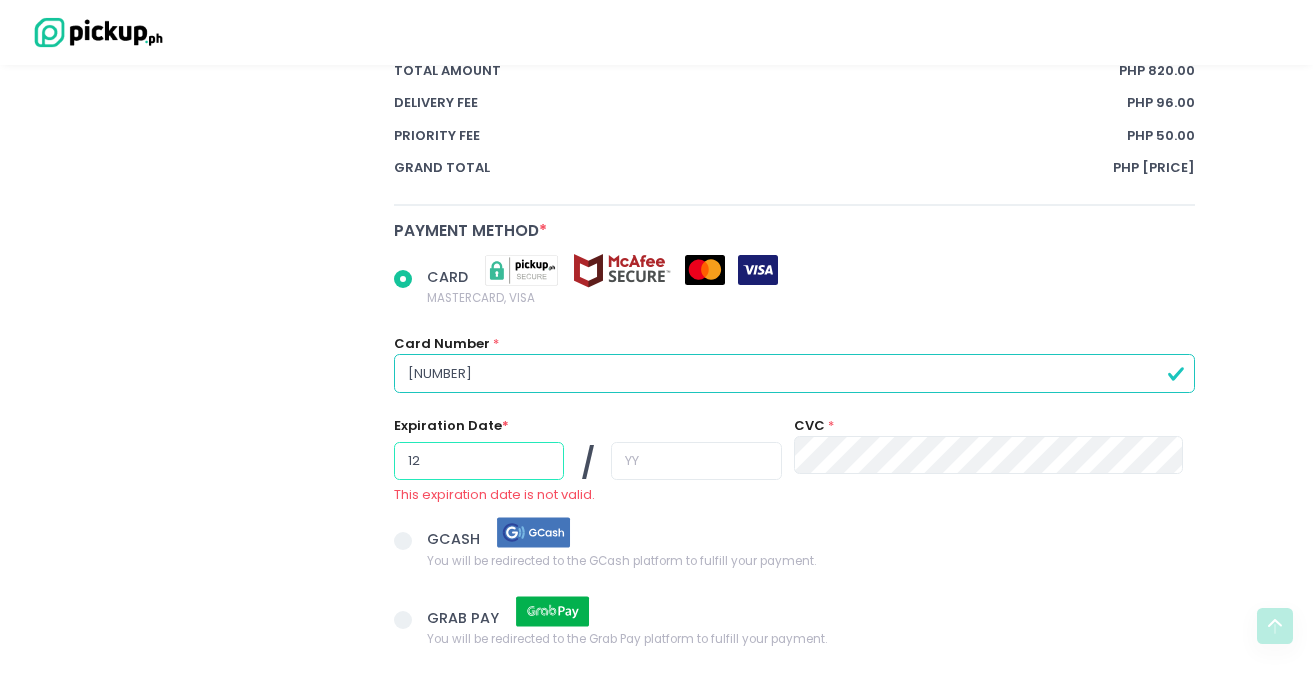 type on "12" 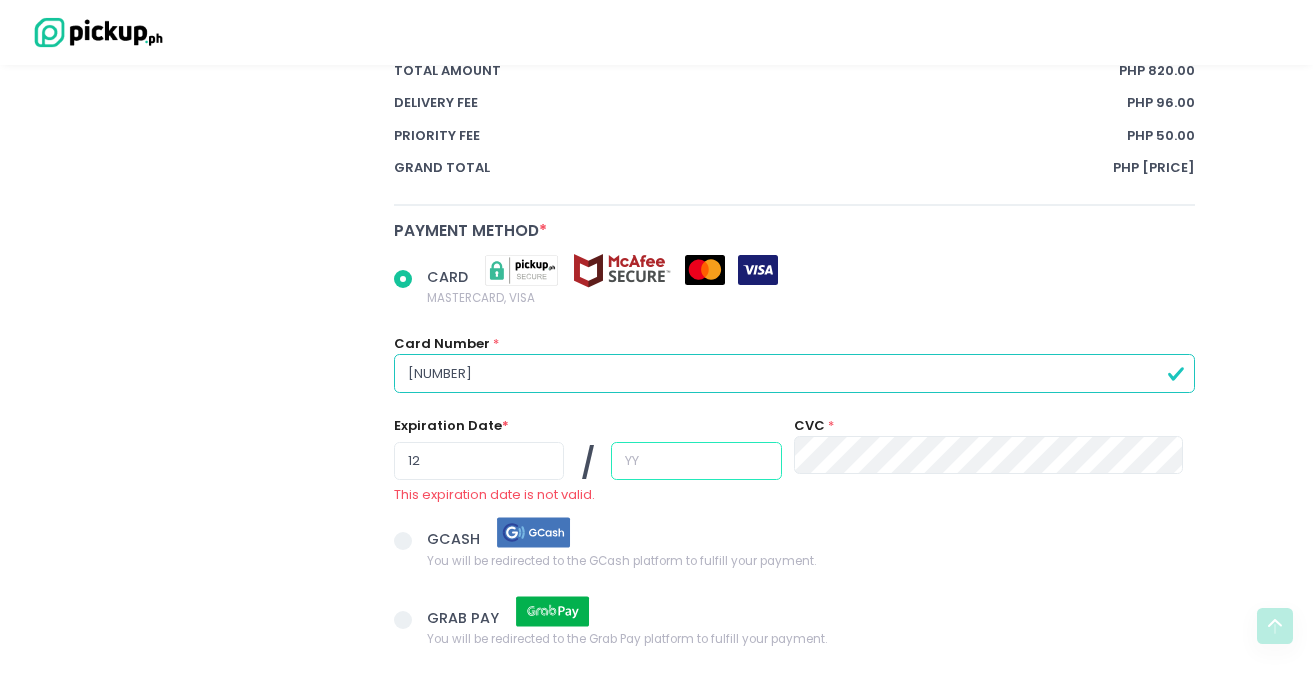 radio on "true" 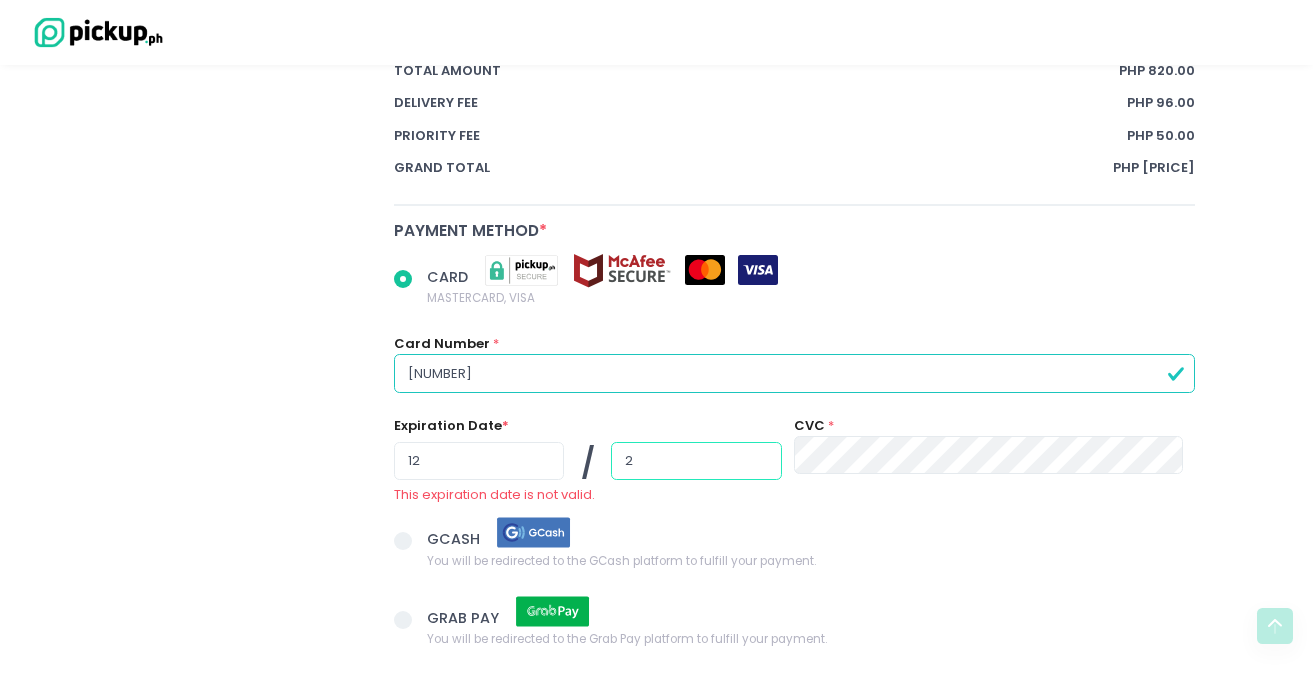 radio on "true" 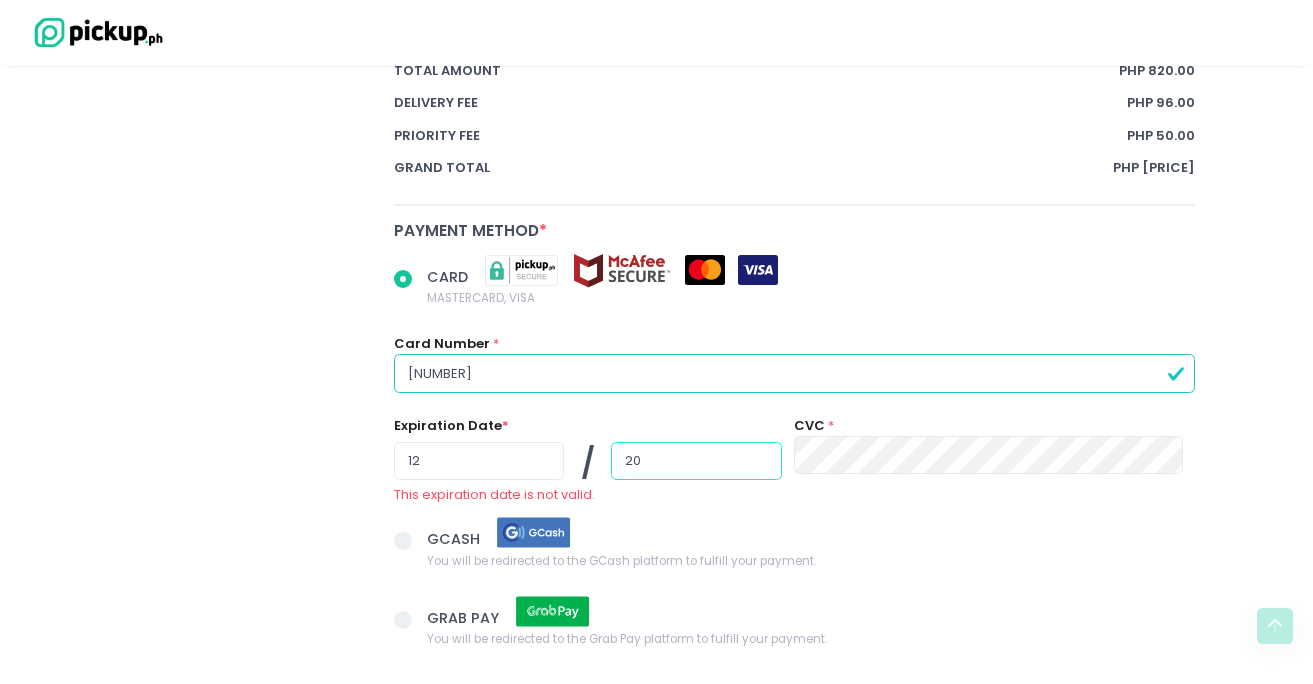 radio on "true" 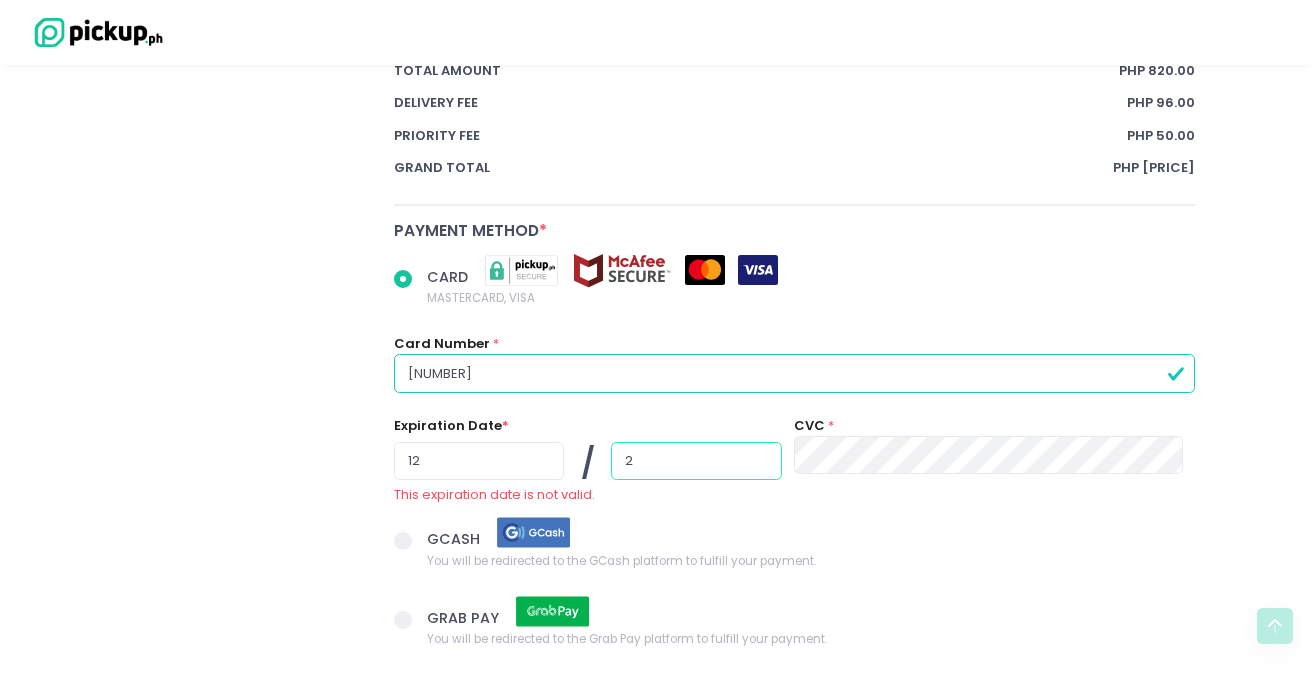 radio on "true" 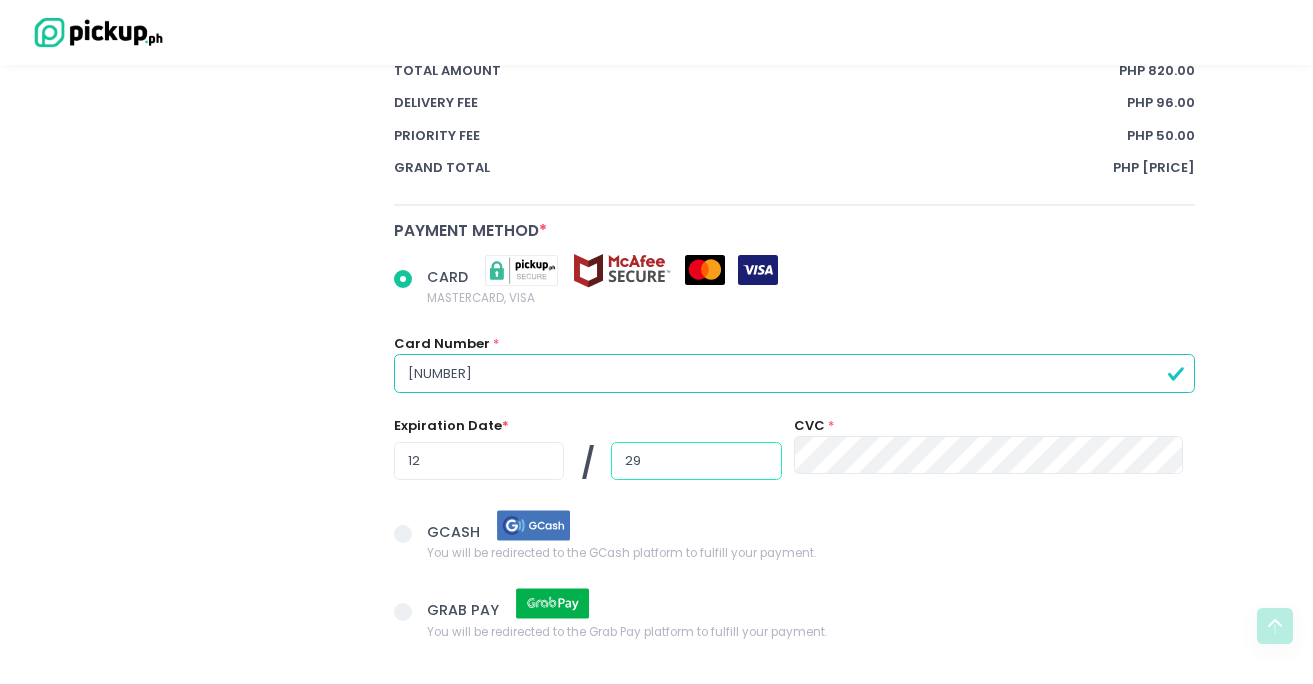 type on "29" 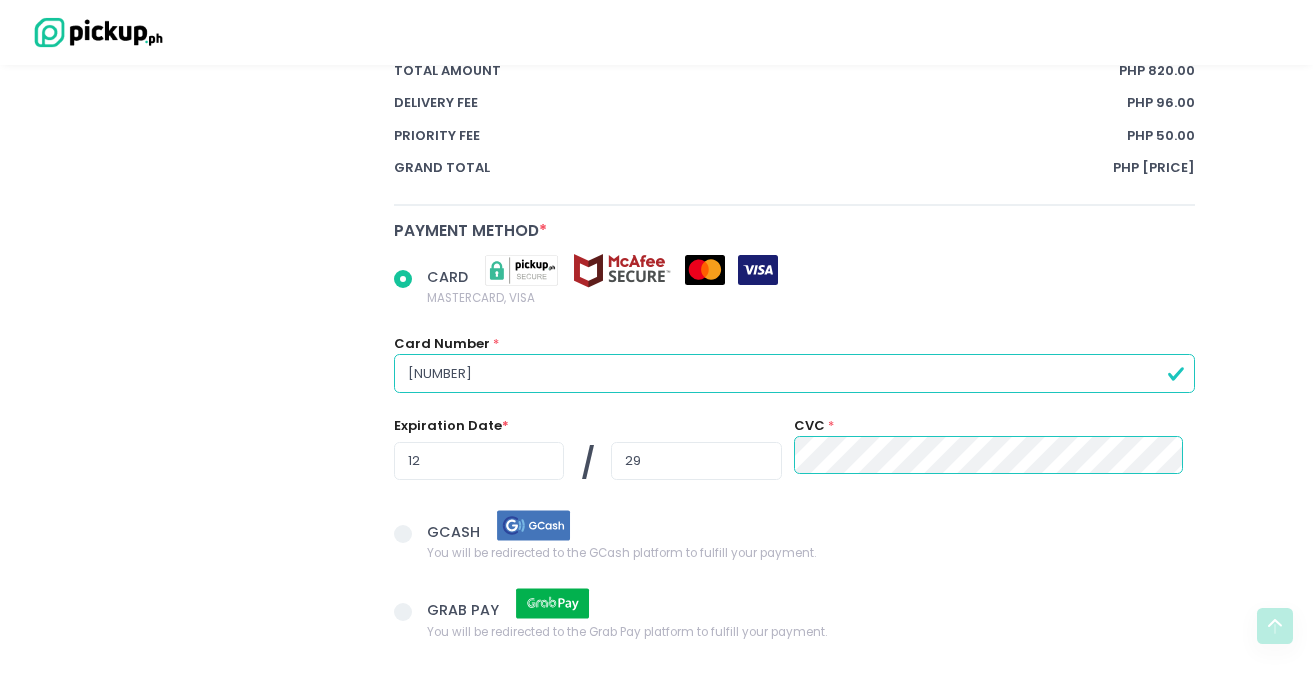 scroll, scrollTop: 1641, scrollLeft: 0, axis: vertical 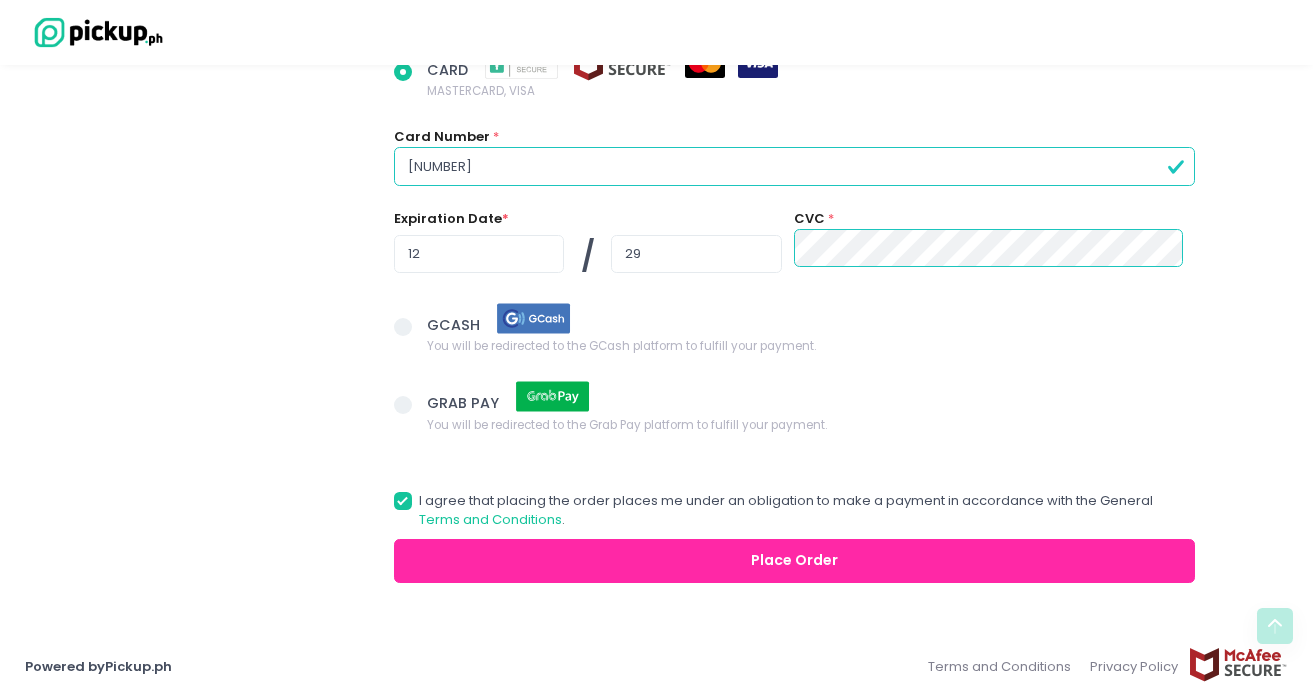 click on "Place Order" at bounding box center [795, 561] 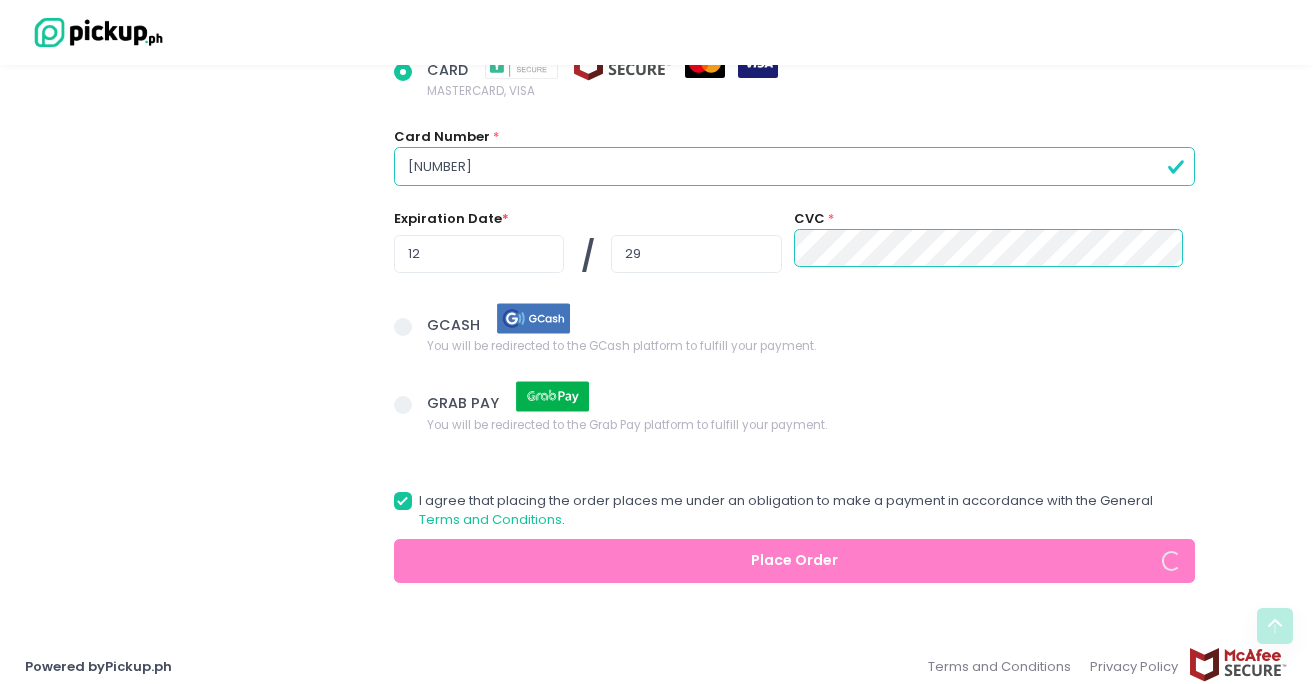 radio on "true" 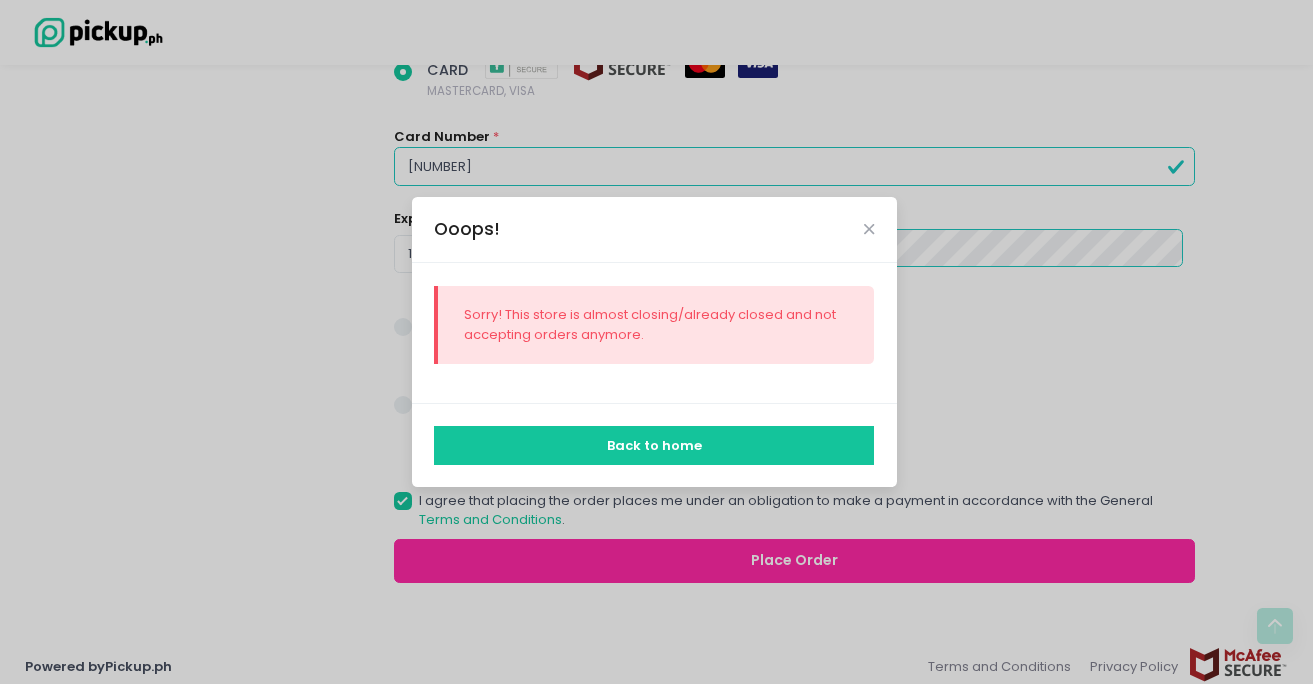 click on "Back to home" at bounding box center (654, 445) 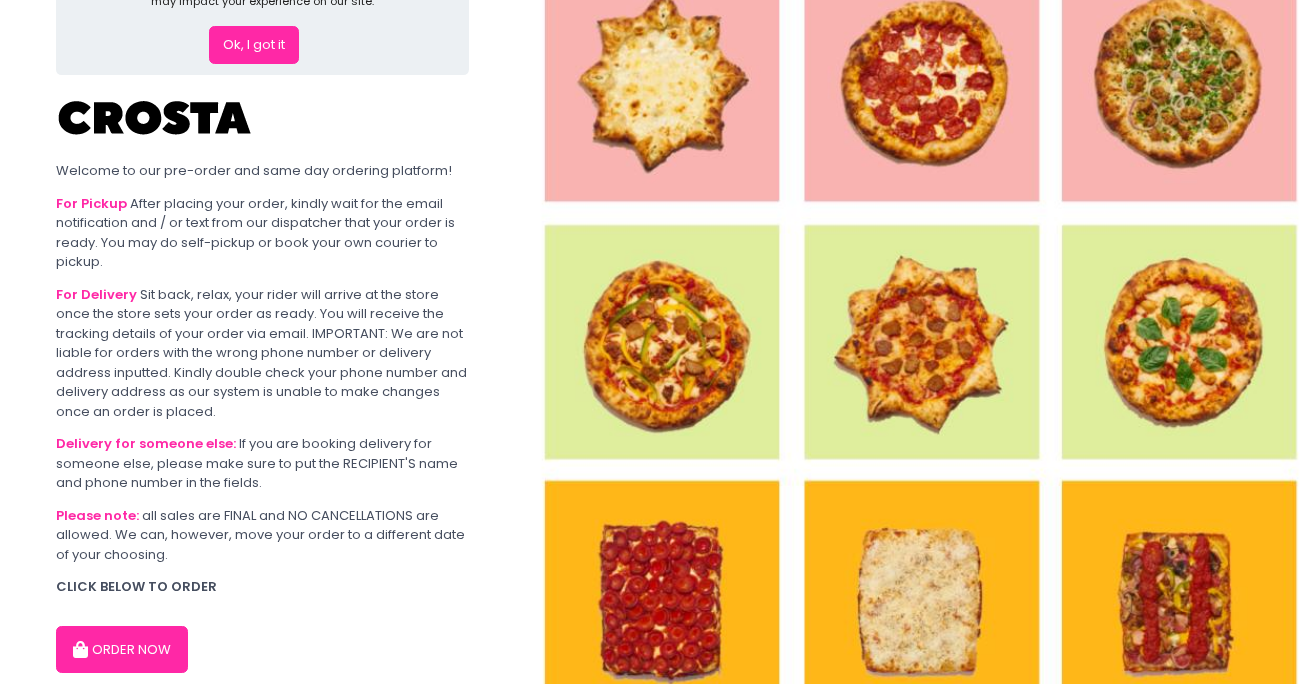 scroll, scrollTop: 188, scrollLeft: 0, axis: vertical 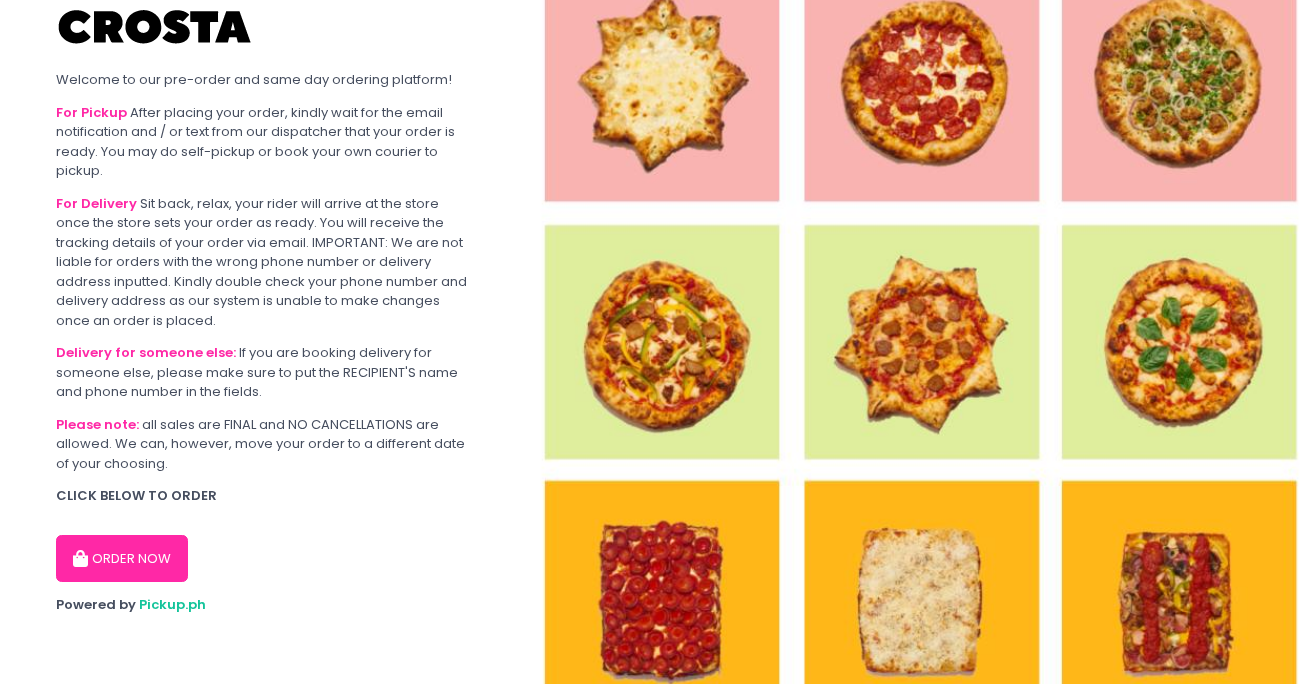 click on "ORDER NOW" at bounding box center [122, 559] 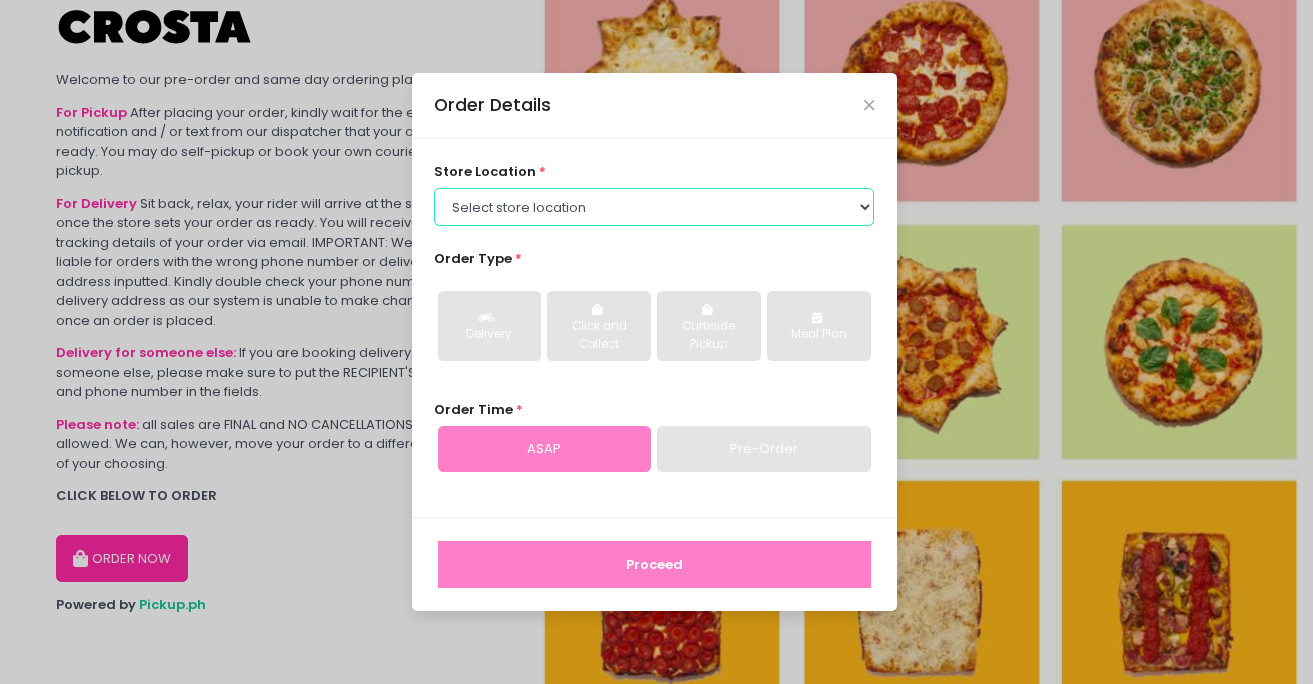 click on "Select store location Crosta Pizza - Salcedo  Crosta Pizza - San Juan" at bounding box center [654, 207] 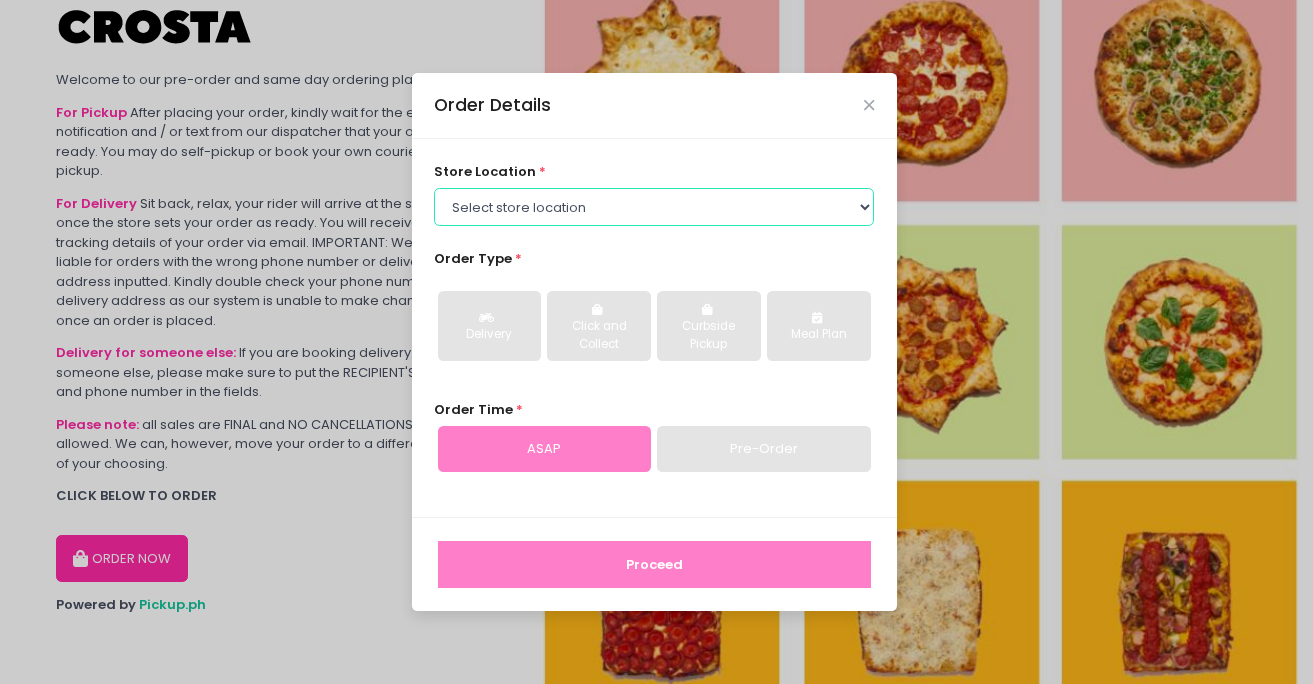 select on "5fabb2e53664a8677beaeb89" 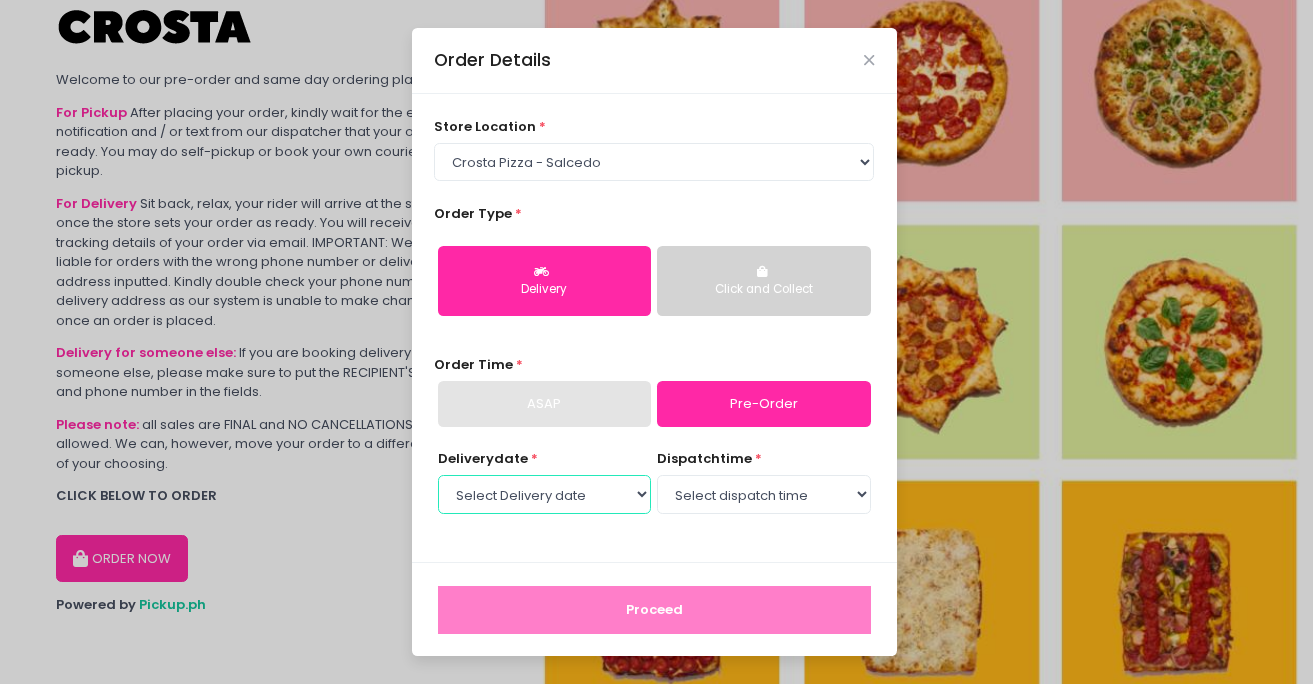 click on "Select Delivery date Friday, Aug 8th Saturday, Aug 9th" at bounding box center (544, 494) 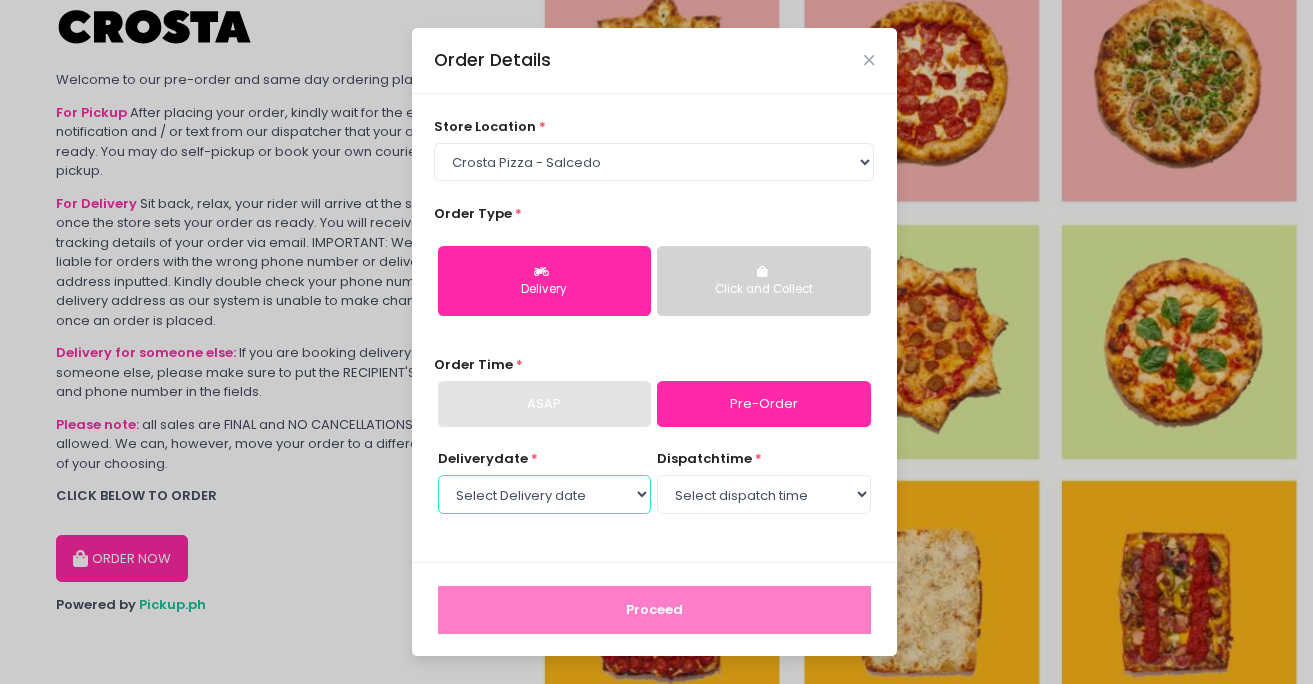 select on "[DATE]" 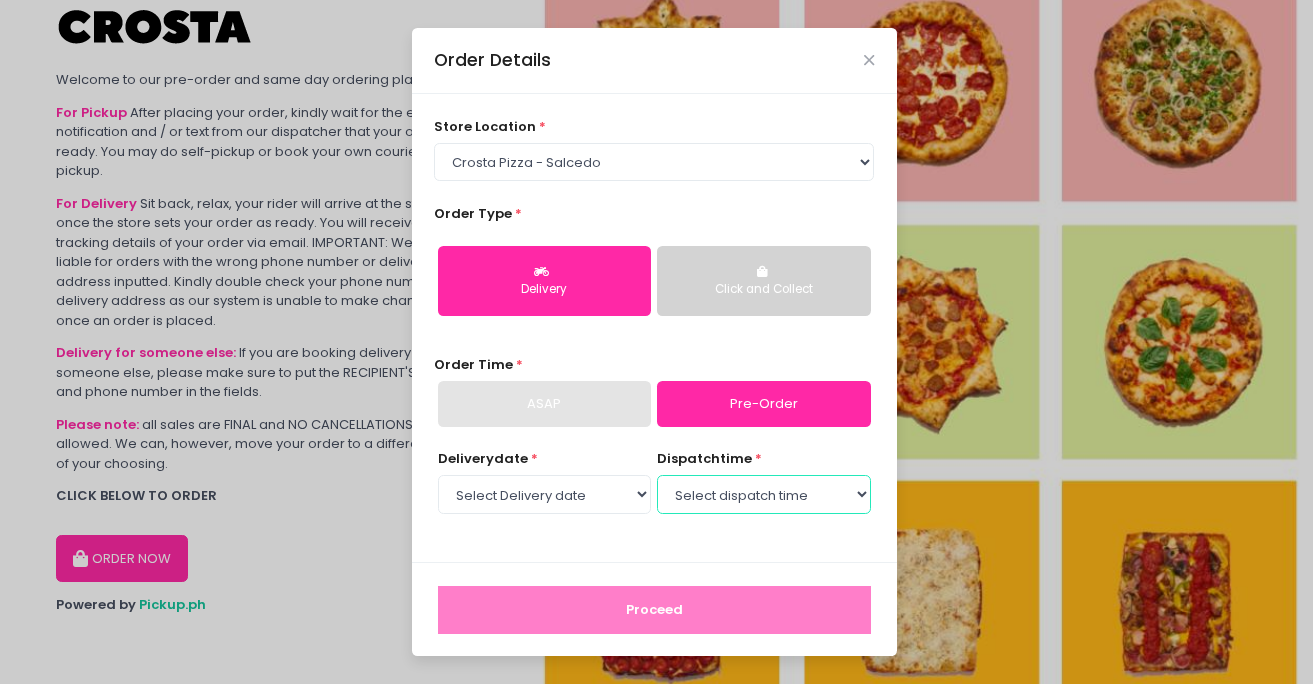 click on "Select dispatch time 12:00 PM - 12:30 PM 12:30 PM - 01:00 PM 01:00 PM - 01:30 PM 01:30 PM - 02:00 PM 02:00 PM - 02:30 PM 02:30 PM - 03:00 PM 03:00 PM - 03:30 PM 03:30 PM - 04:00 PM 04:00 PM - 04:30 PM 04:30 PM - 05:00 PM 05:00 PM - 05:30 PM 05:30 PM - 06:00 PM 06:00 PM - 06:30 PM 06:30 PM - 07:00 PM 07:00 PM - 07:30 PM 07:30 PM - 08:00 PM 08:00 PM - 08:30 PM 08:30 PM - 09:00 PM 09:00 PM - 09:30 PM 09:30 PM - 10:00 PM" at bounding box center (763, 494) 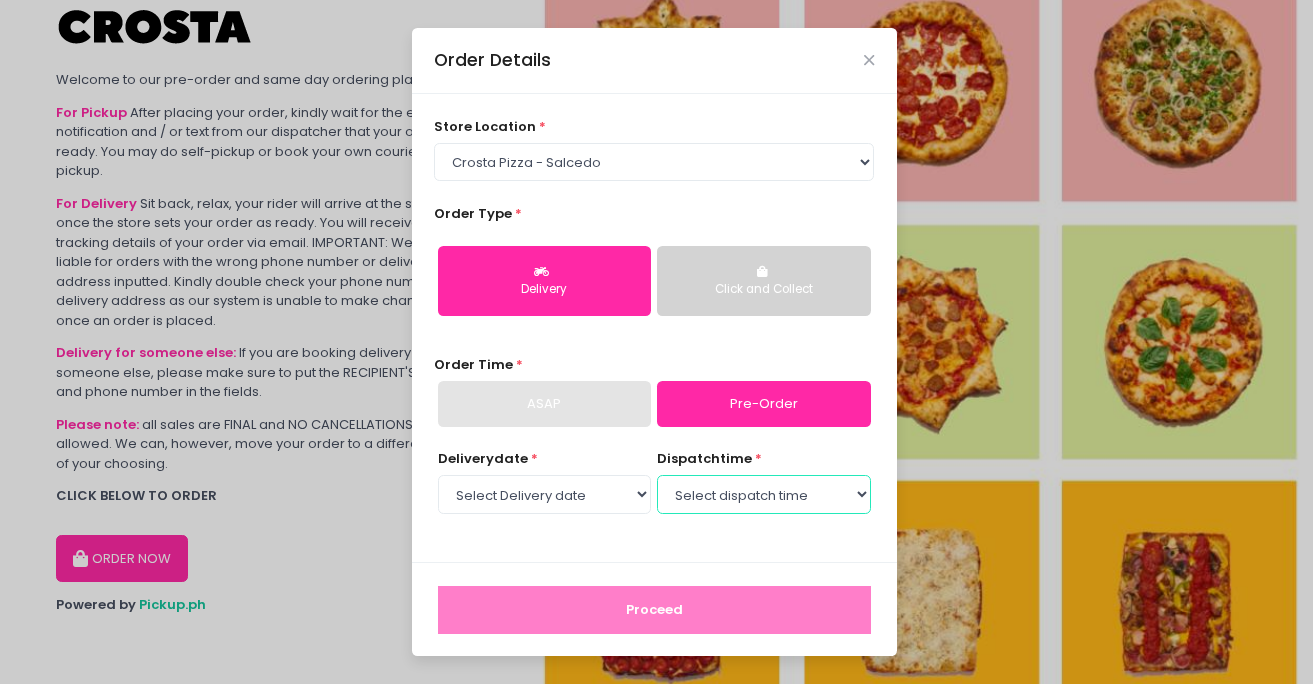 select on "16:00" 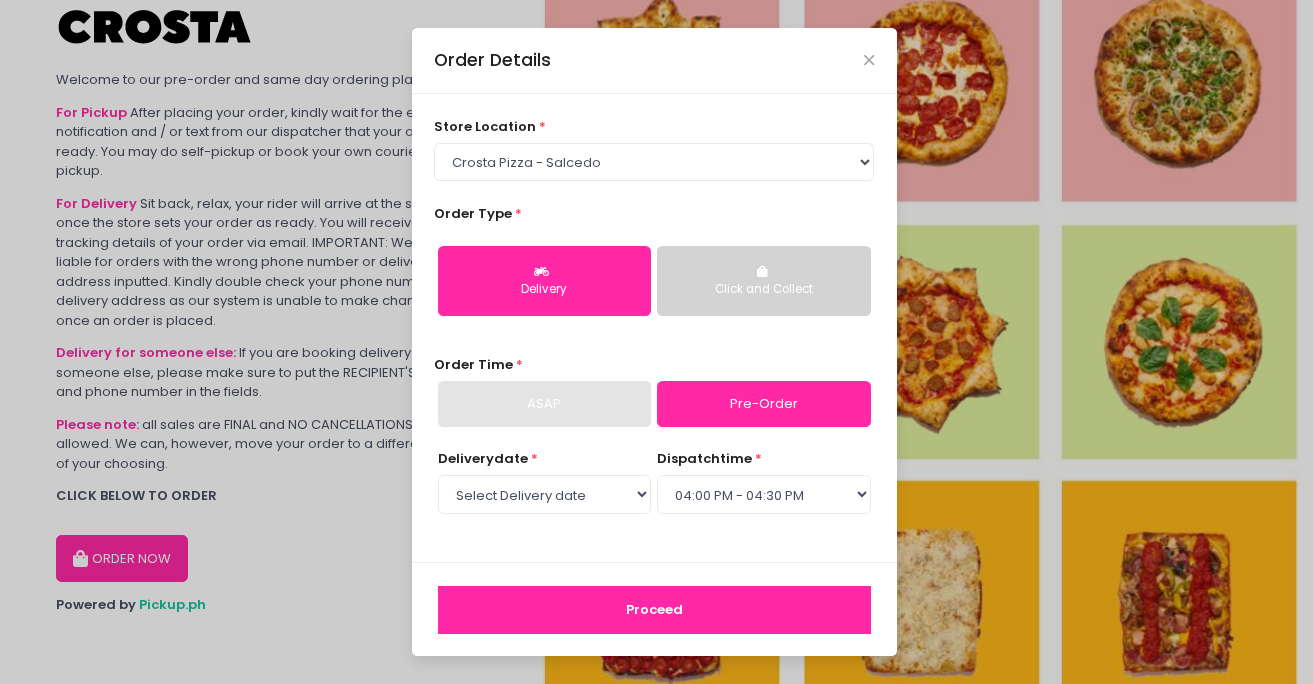 click on "Proceed" at bounding box center (654, 610) 